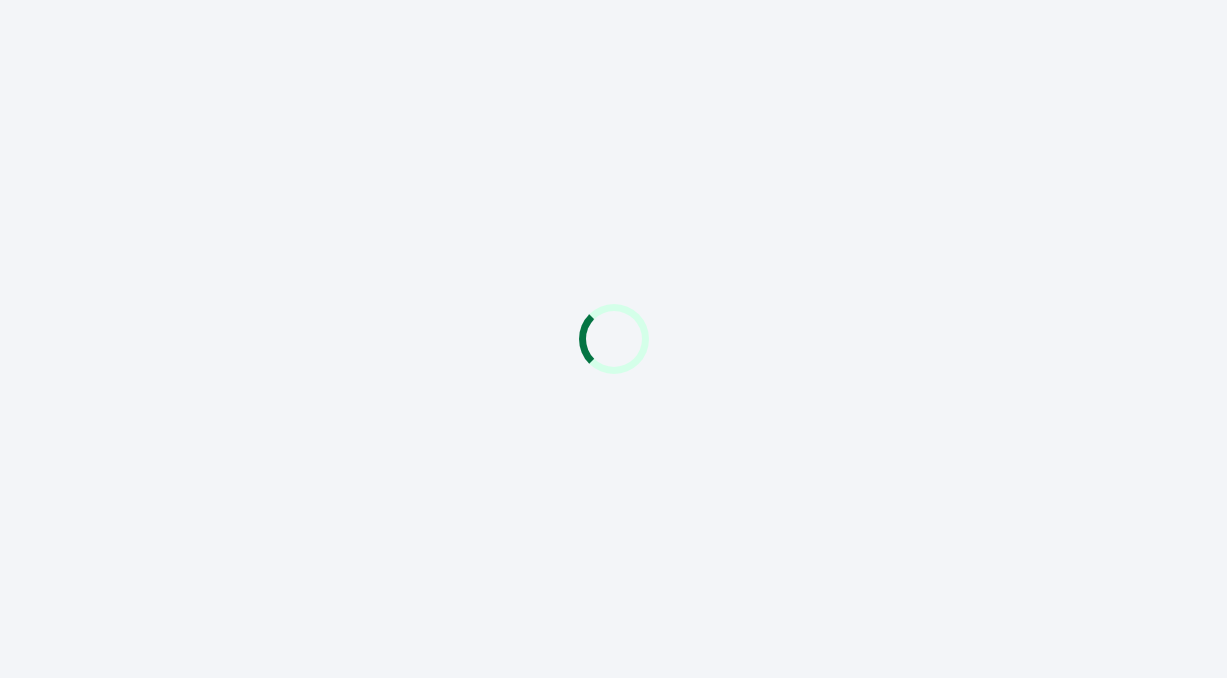 scroll, scrollTop: 0, scrollLeft: 0, axis: both 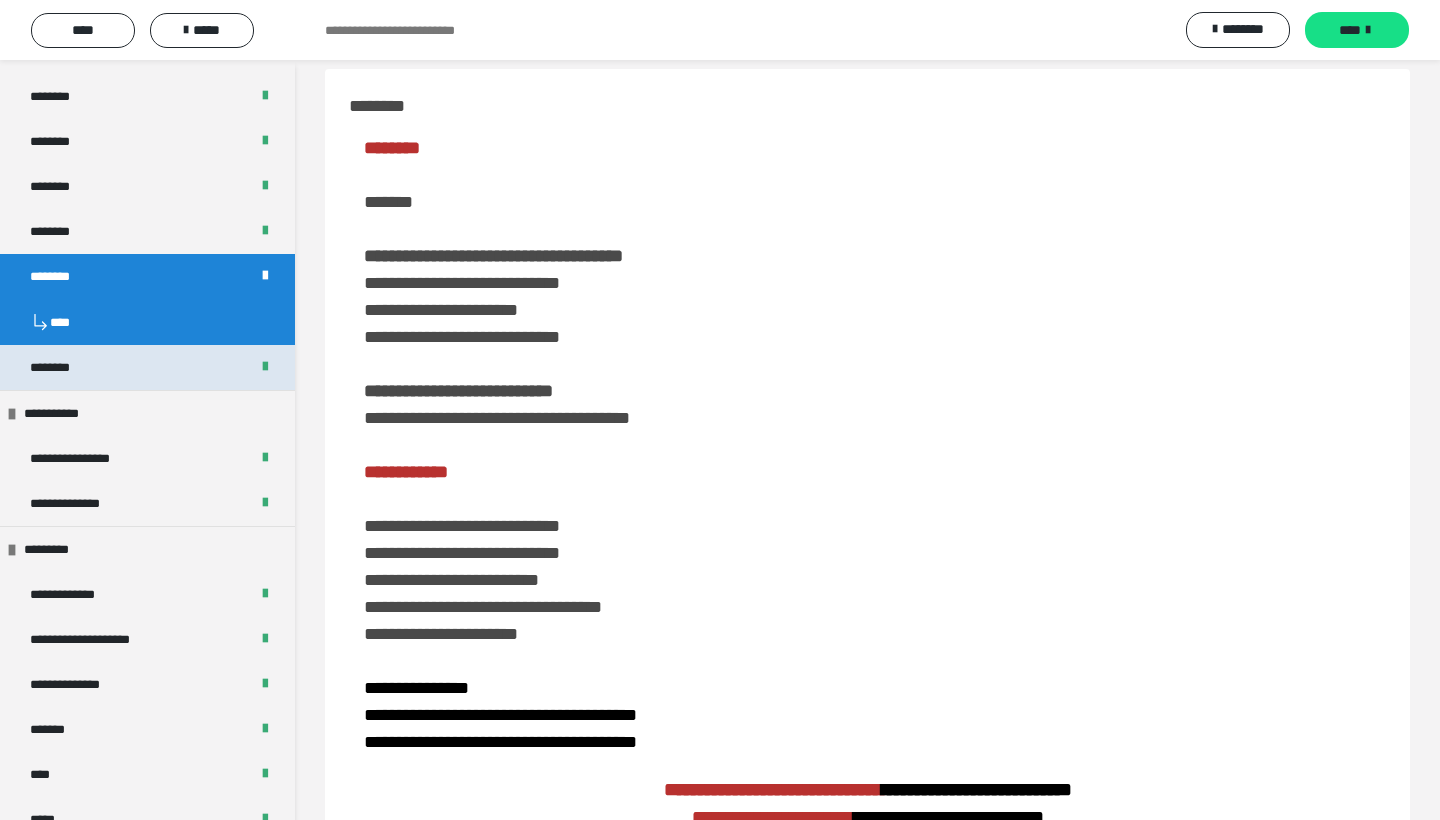 click on "********" at bounding box center [147, 367] 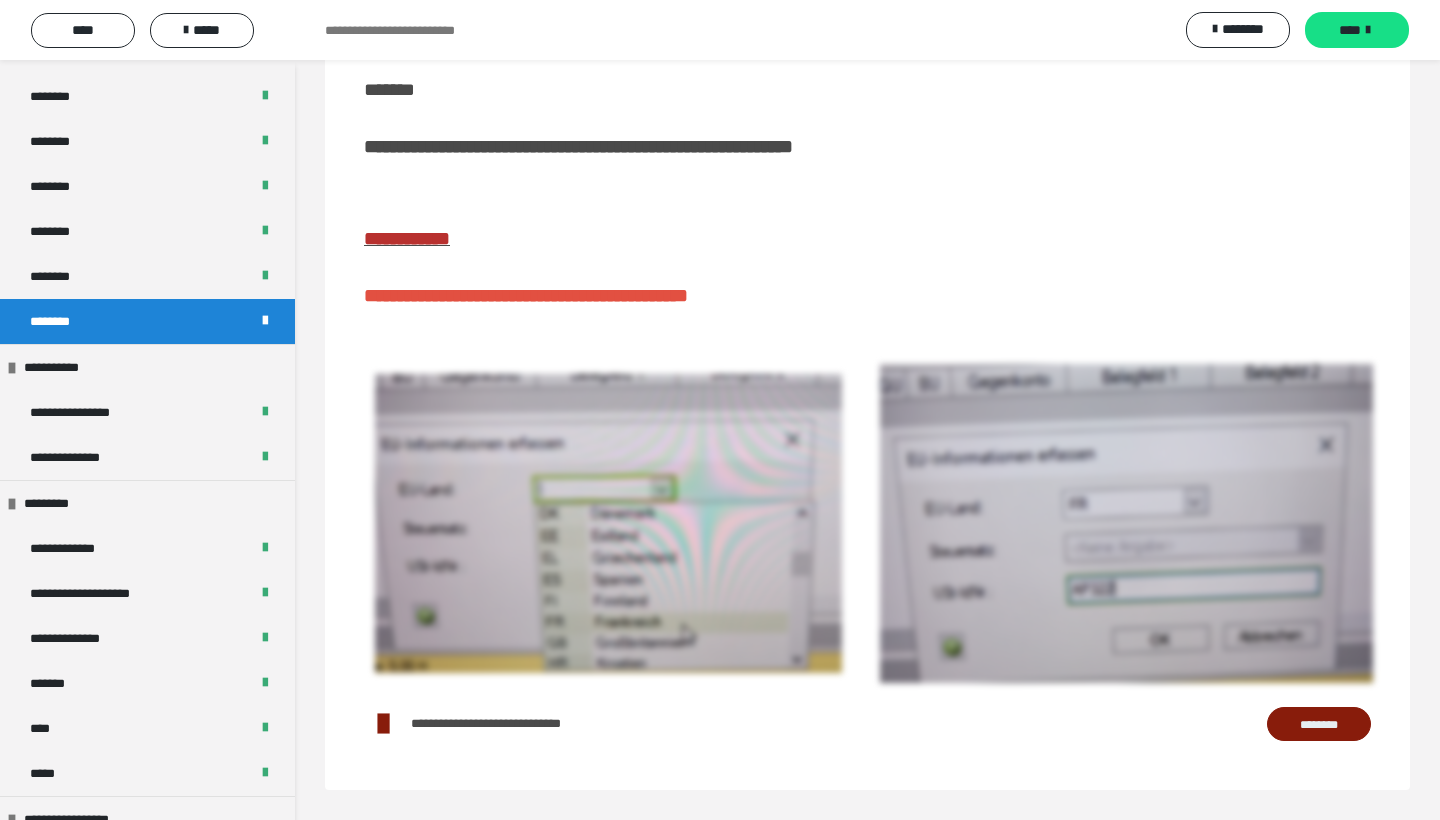 scroll, scrollTop: 60, scrollLeft: 0, axis: vertical 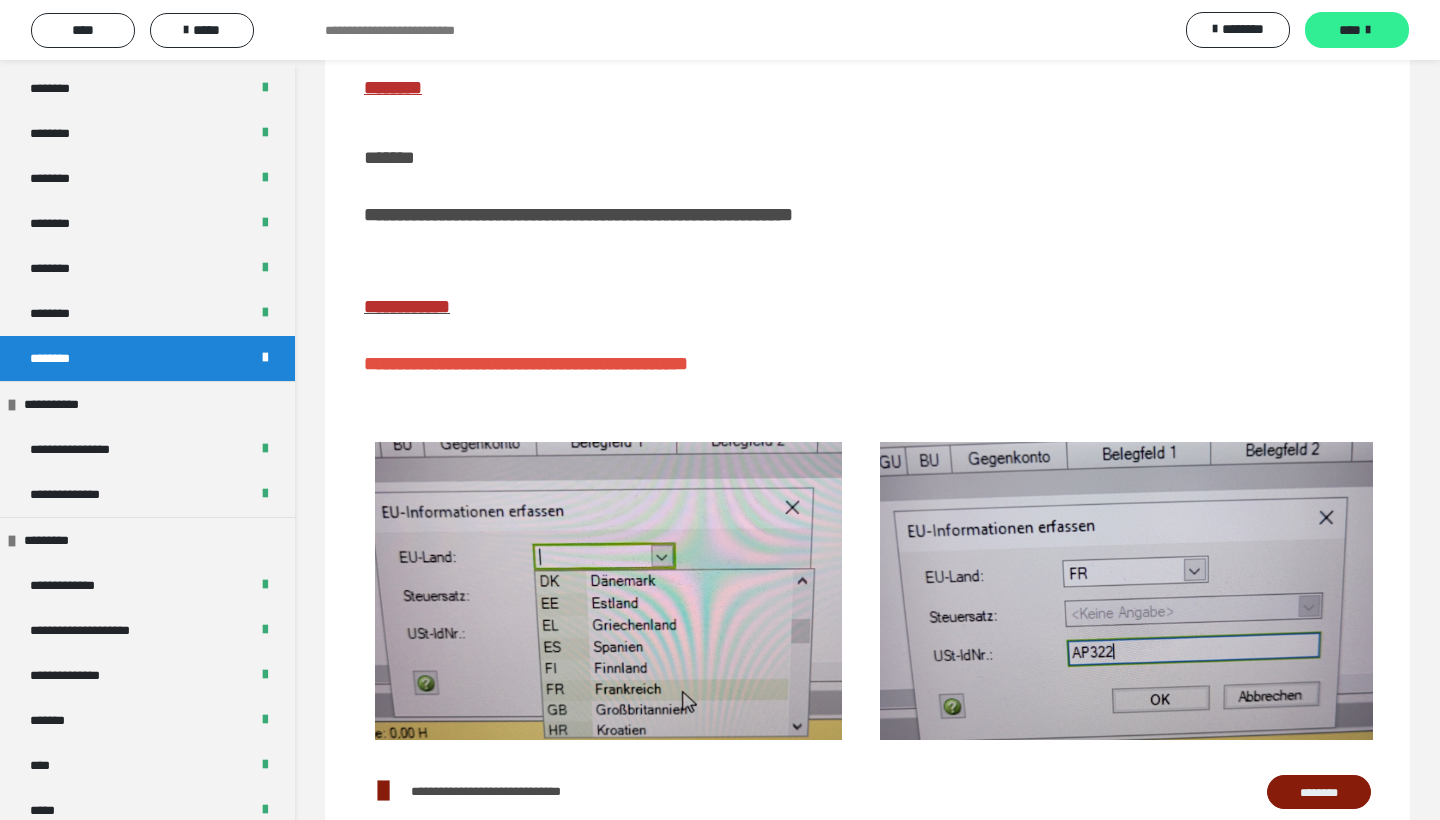 click on "****" at bounding box center (1357, 30) 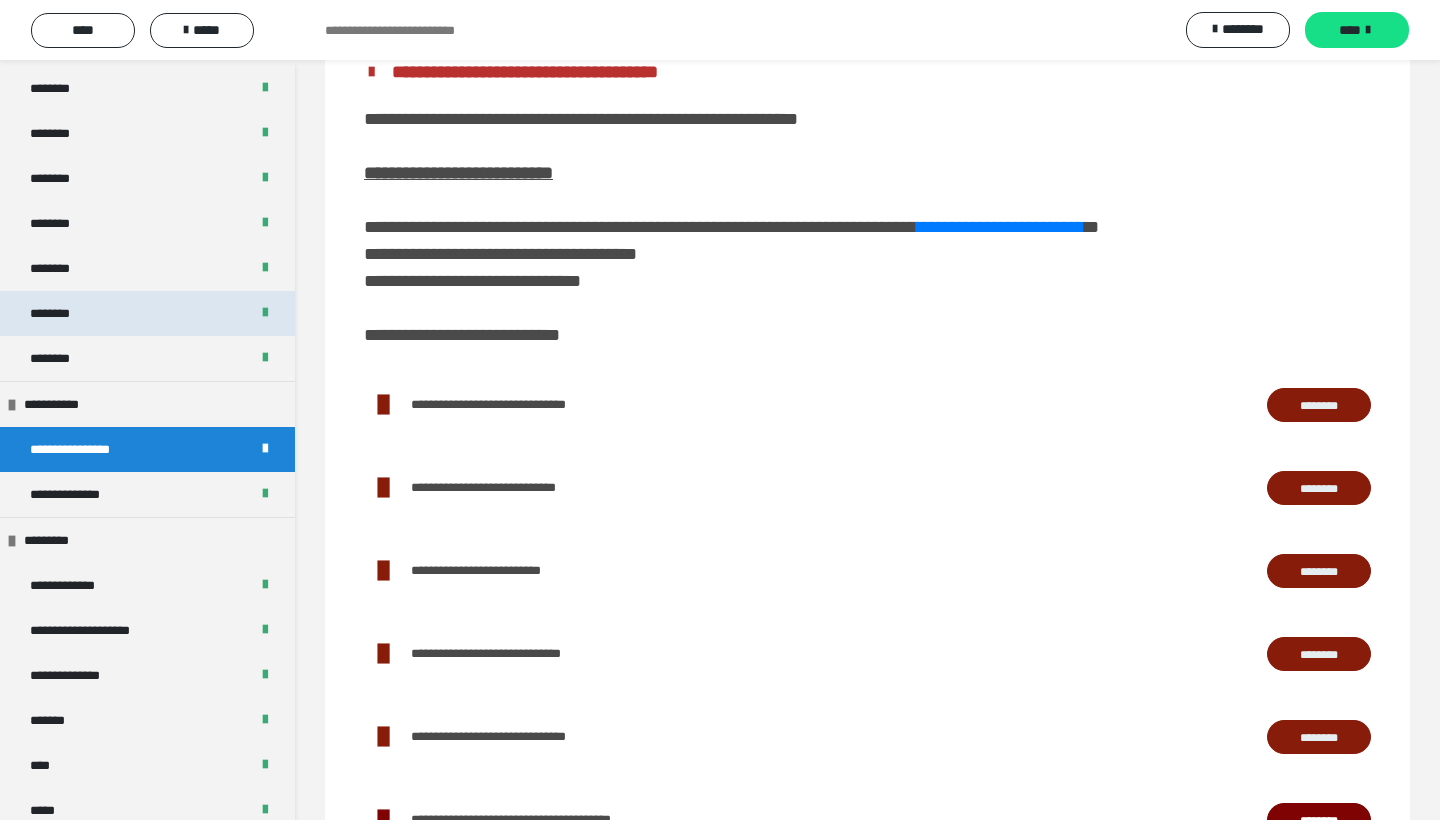 click on "********" at bounding box center [147, 313] 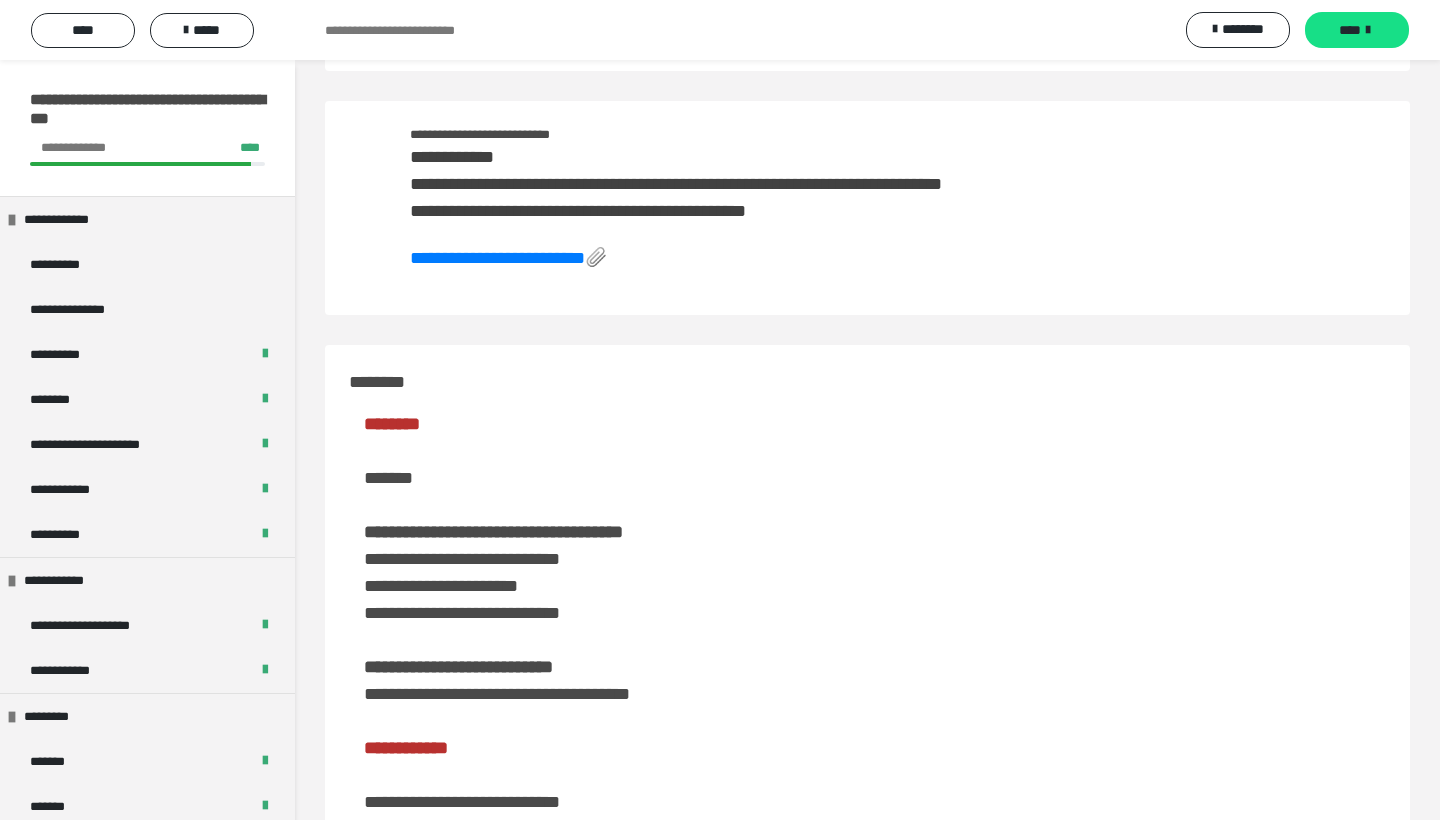 scroll, scrollTop: 0, scrollLeft: 0, axis: both 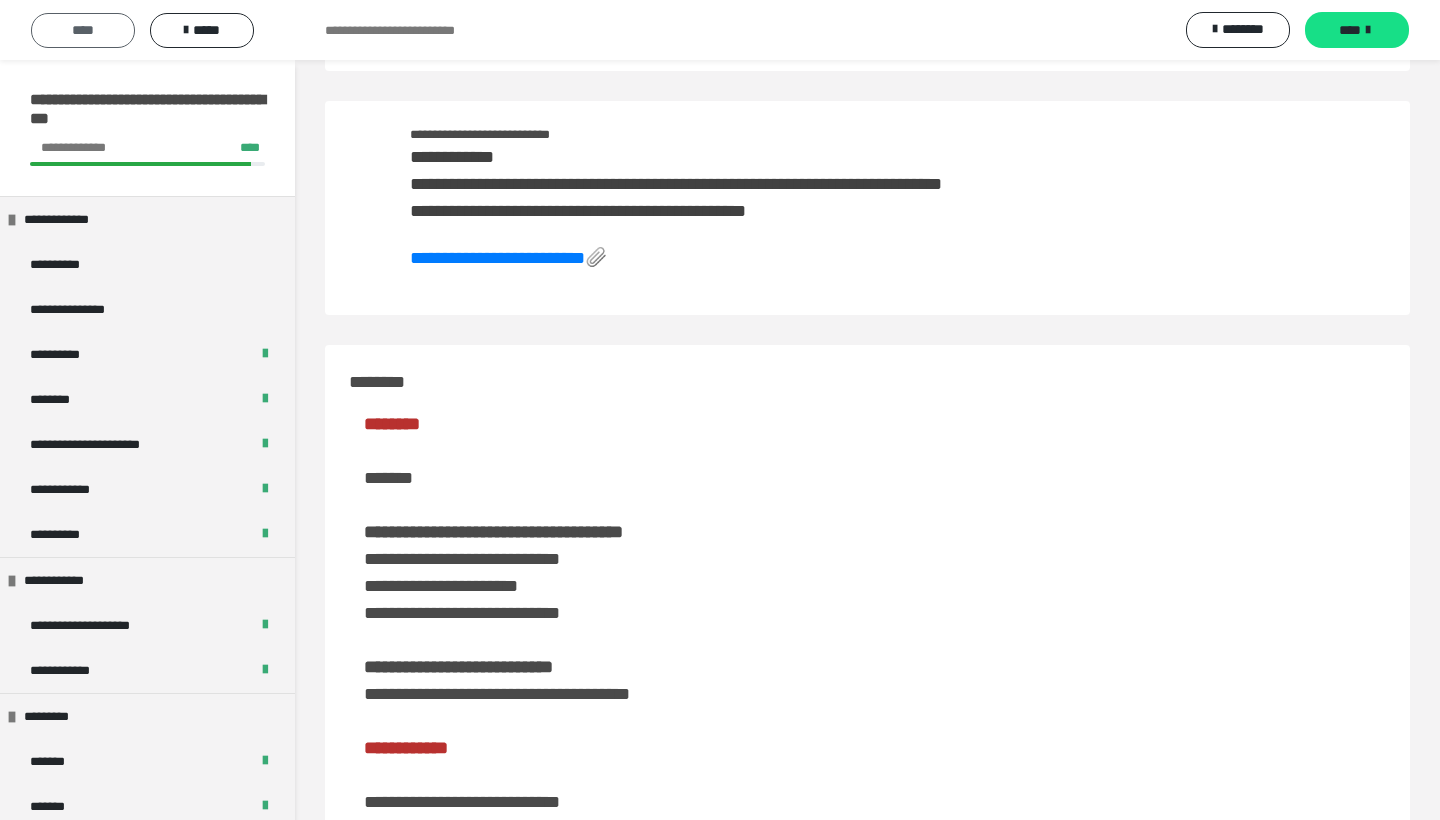 click on "****" at bounding box center (83, 30) 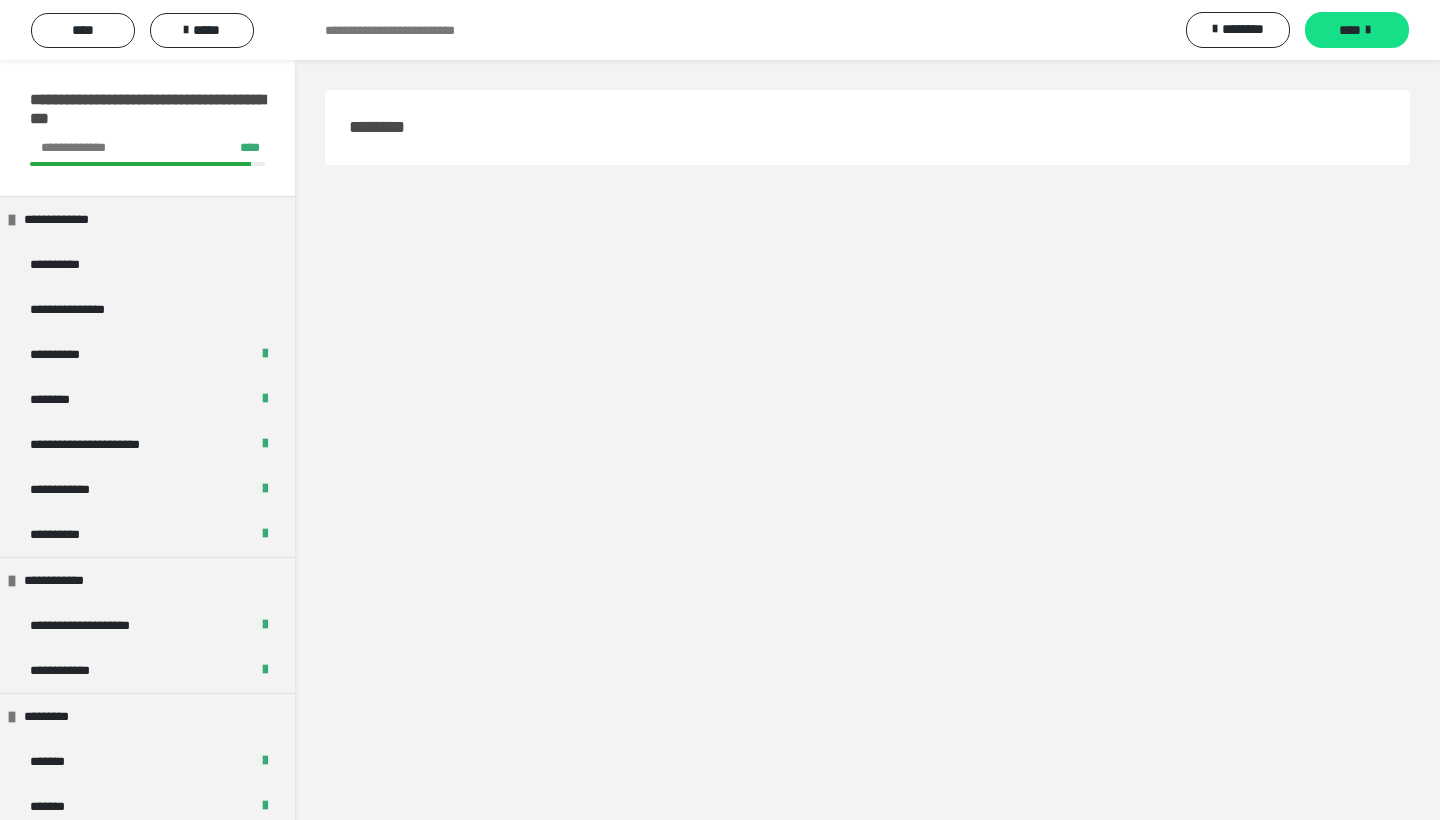 scroll, scrollTop: 0, scrollLeft: 0, axis: both 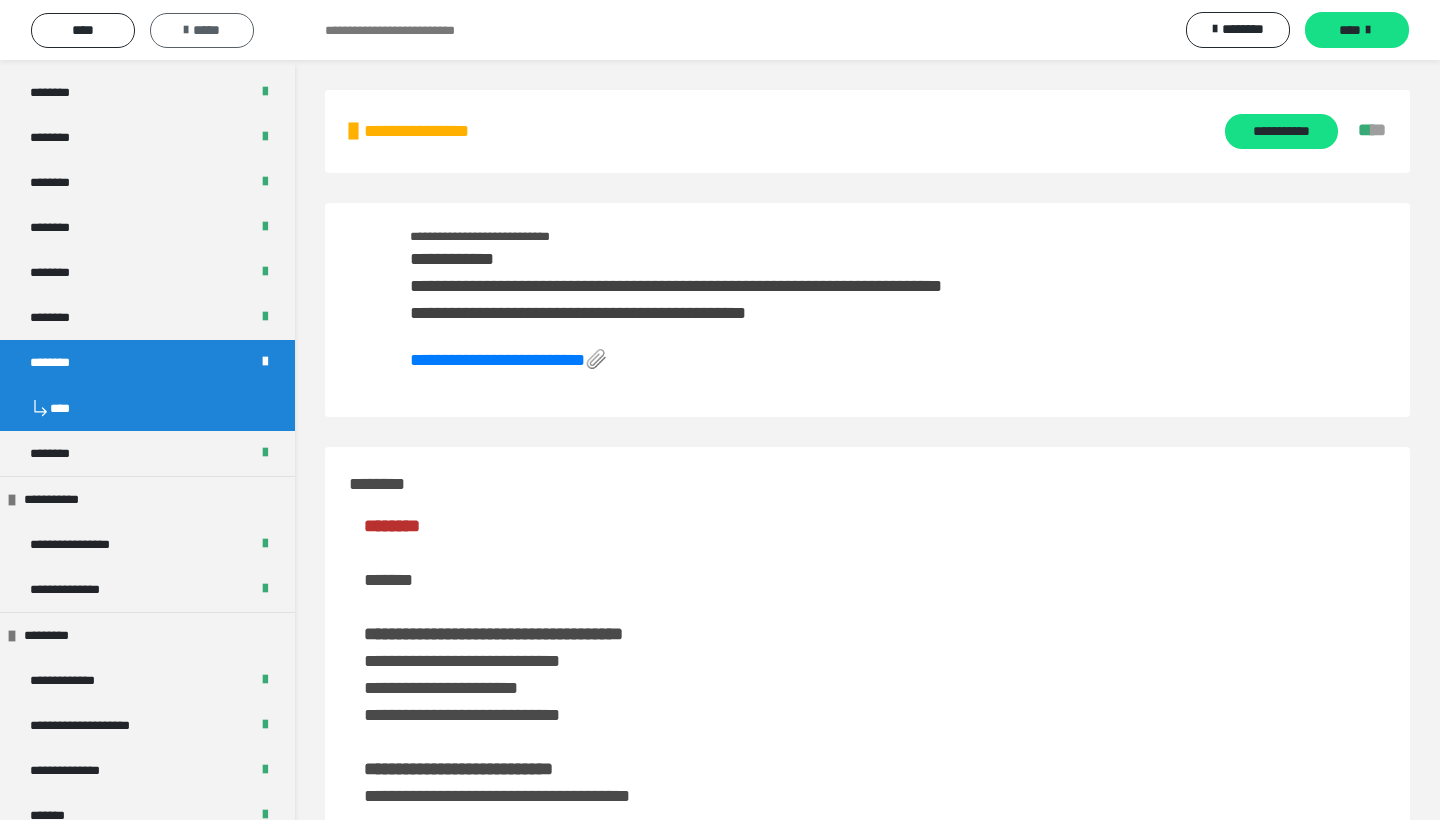 click on "*****" at bounding box center [202, 30] 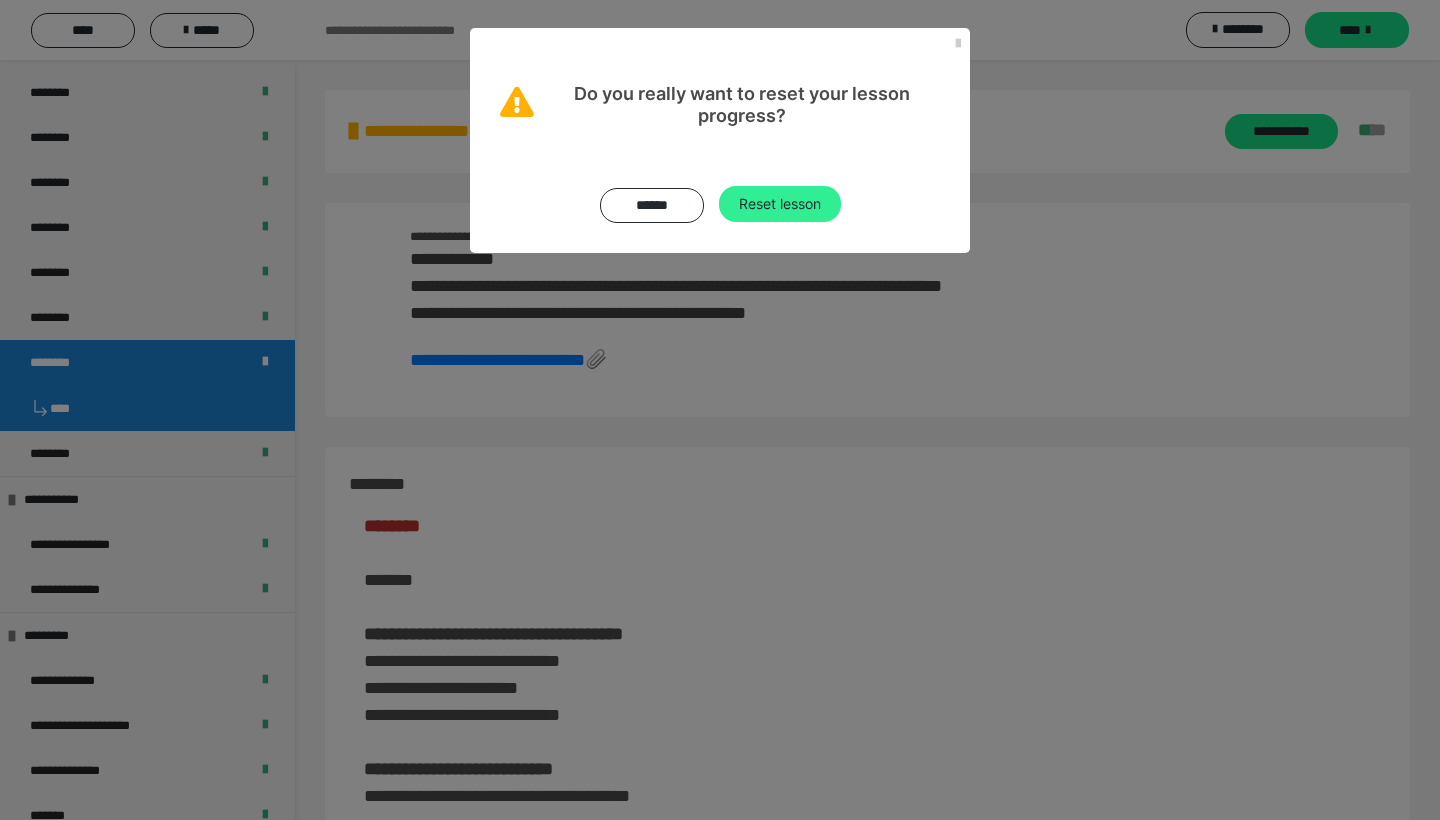 click on "Reset lesson" at bounding box center (780, 204) 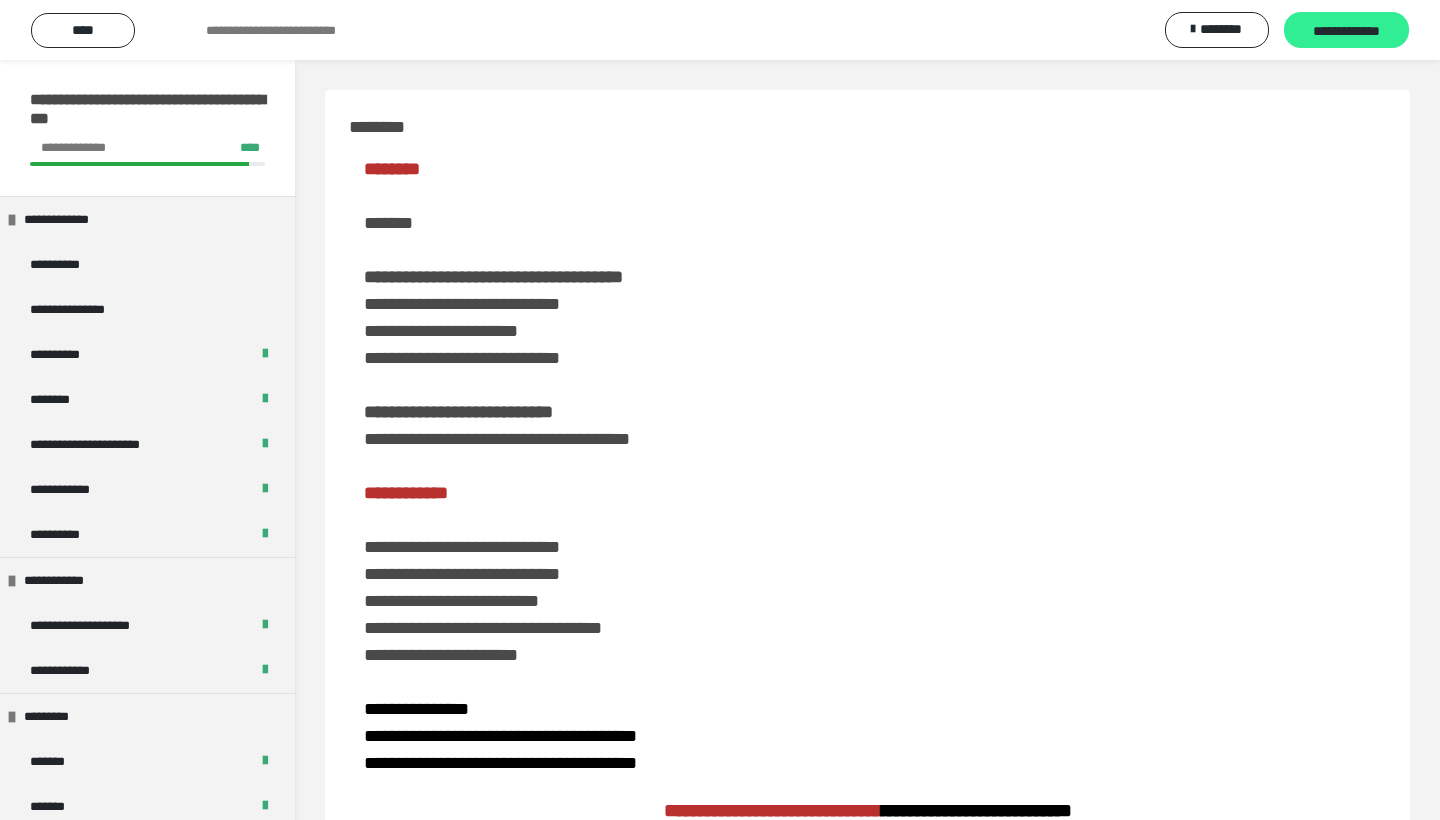 click on "**********" at bounding box center (1346, 31) 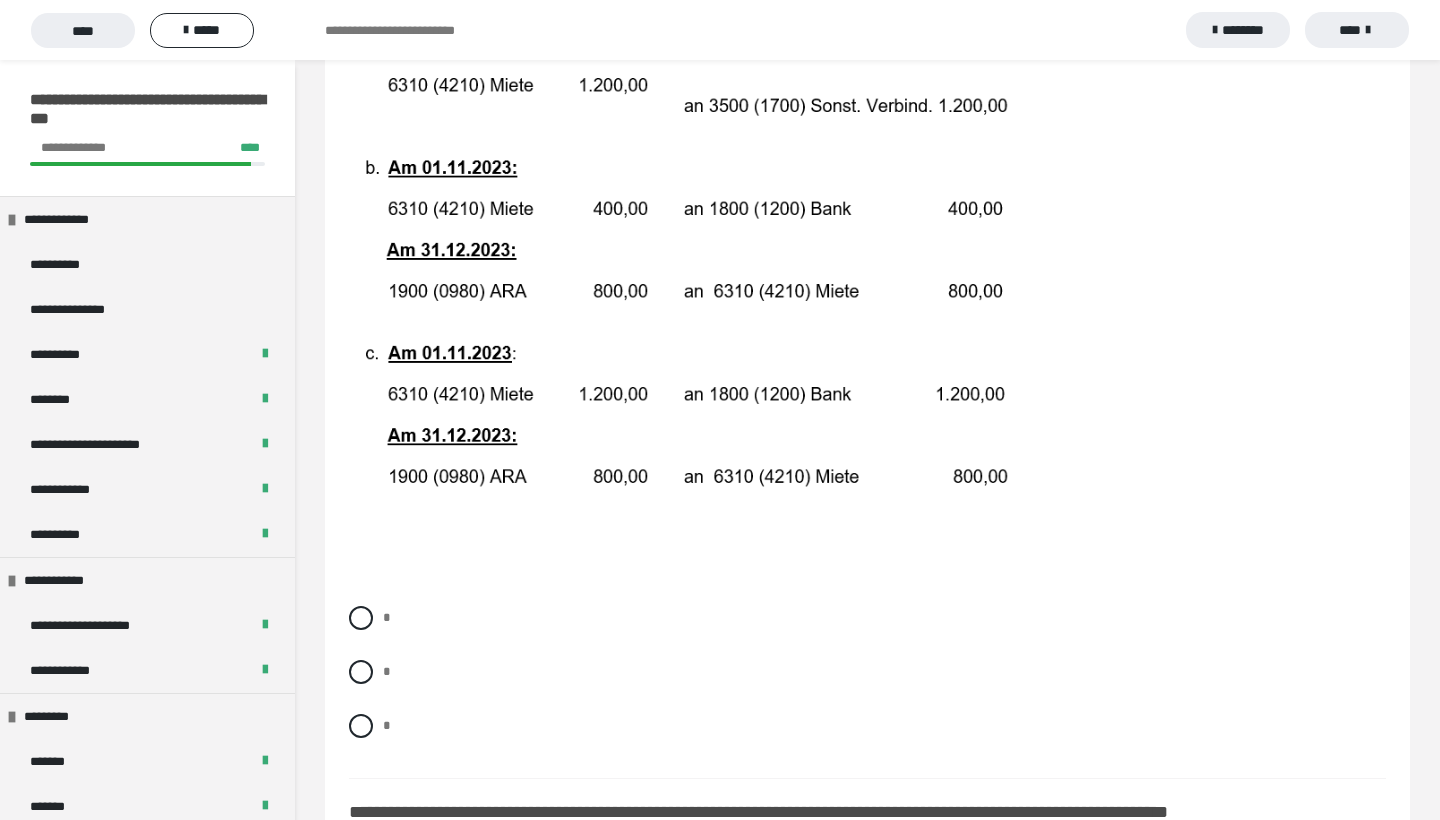 scroll, scrollTop: 439, scrollLeft: 0, axis: vertical 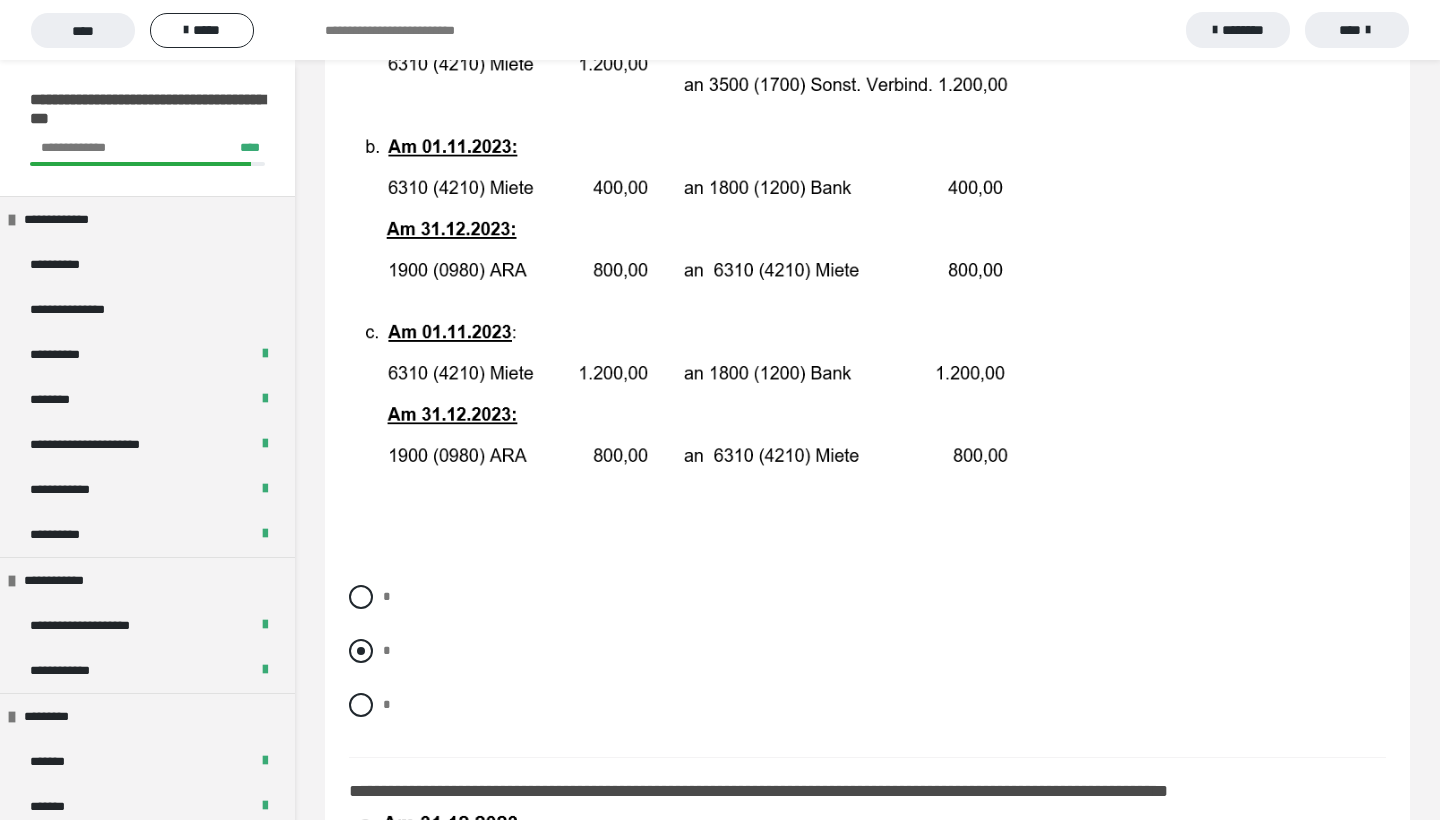 click at bounding box center (361, 651) 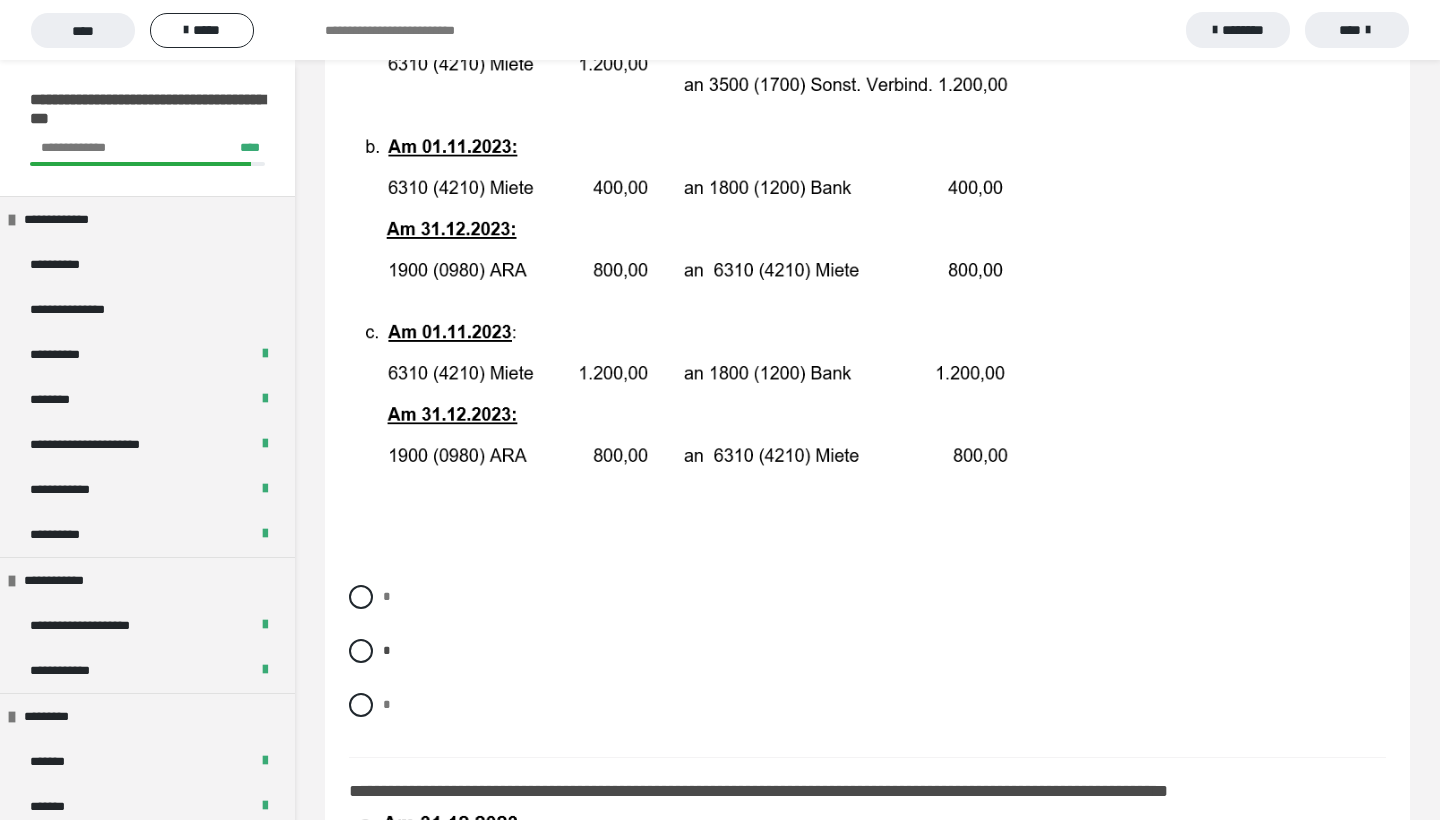 click on "* * *" at bounding box center (867, 666) 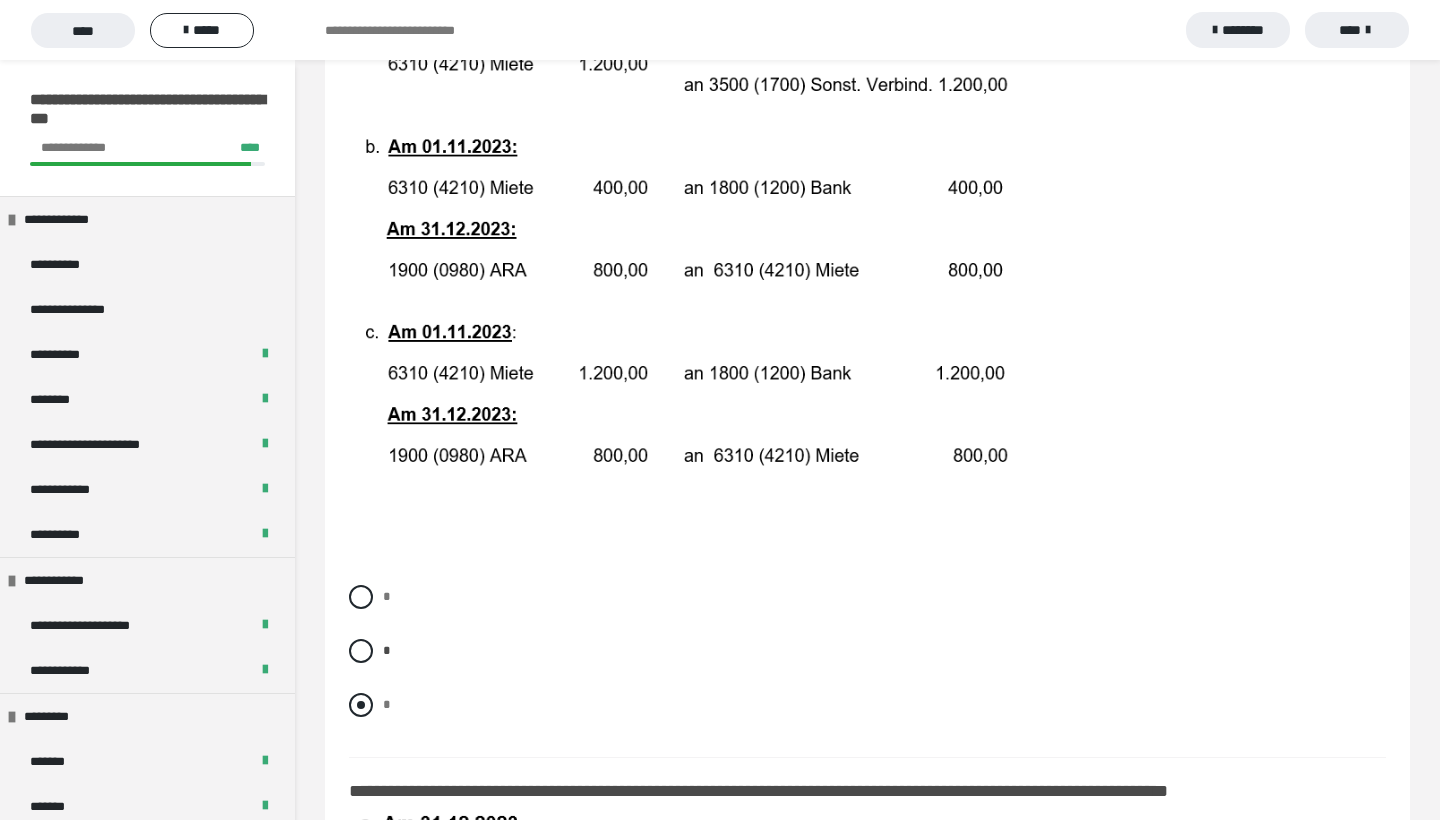 click at bounding box center (361, 705) 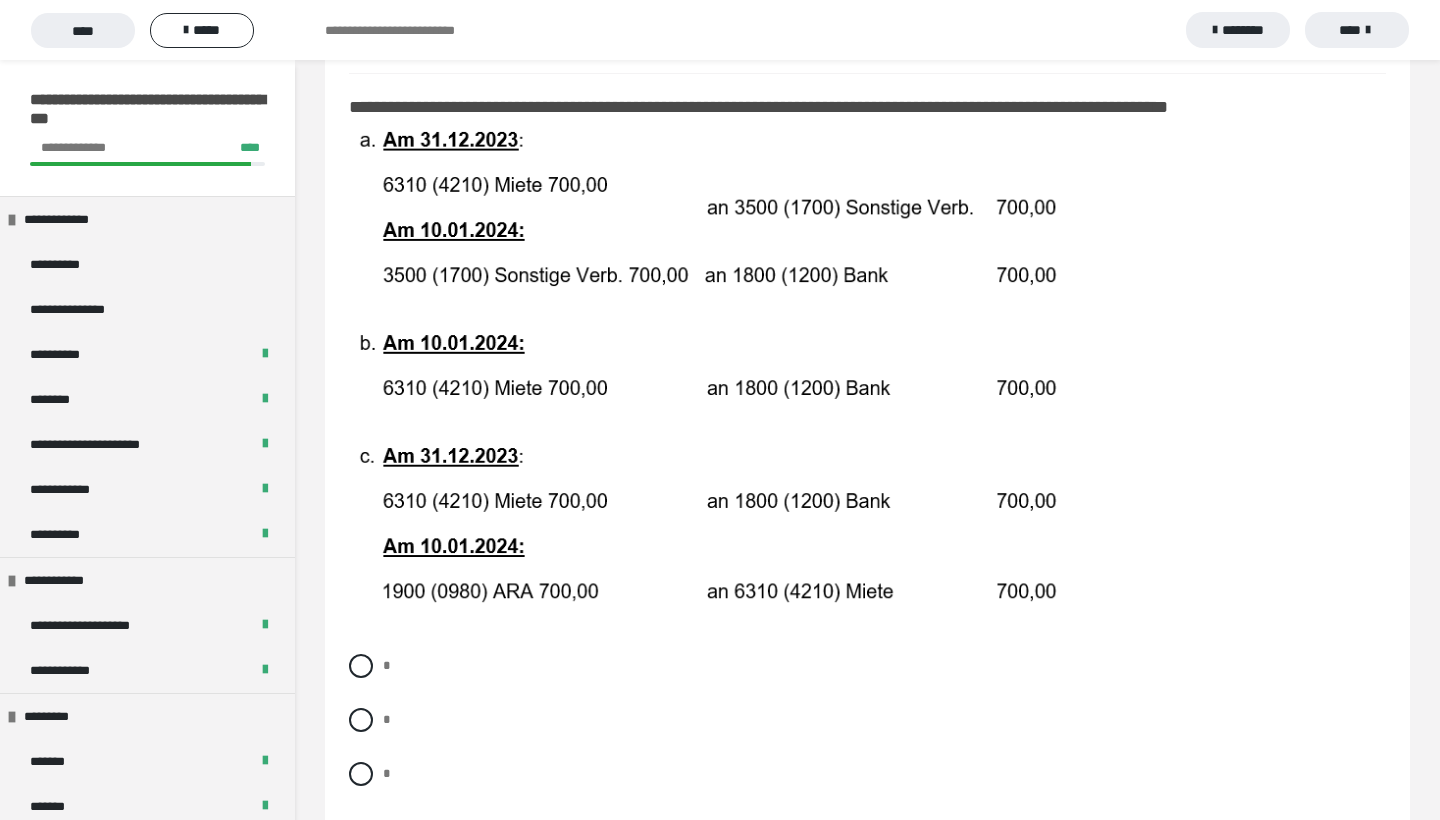 scroll, scrollTop: 1122, scrollLeft: 0, axis: vertical 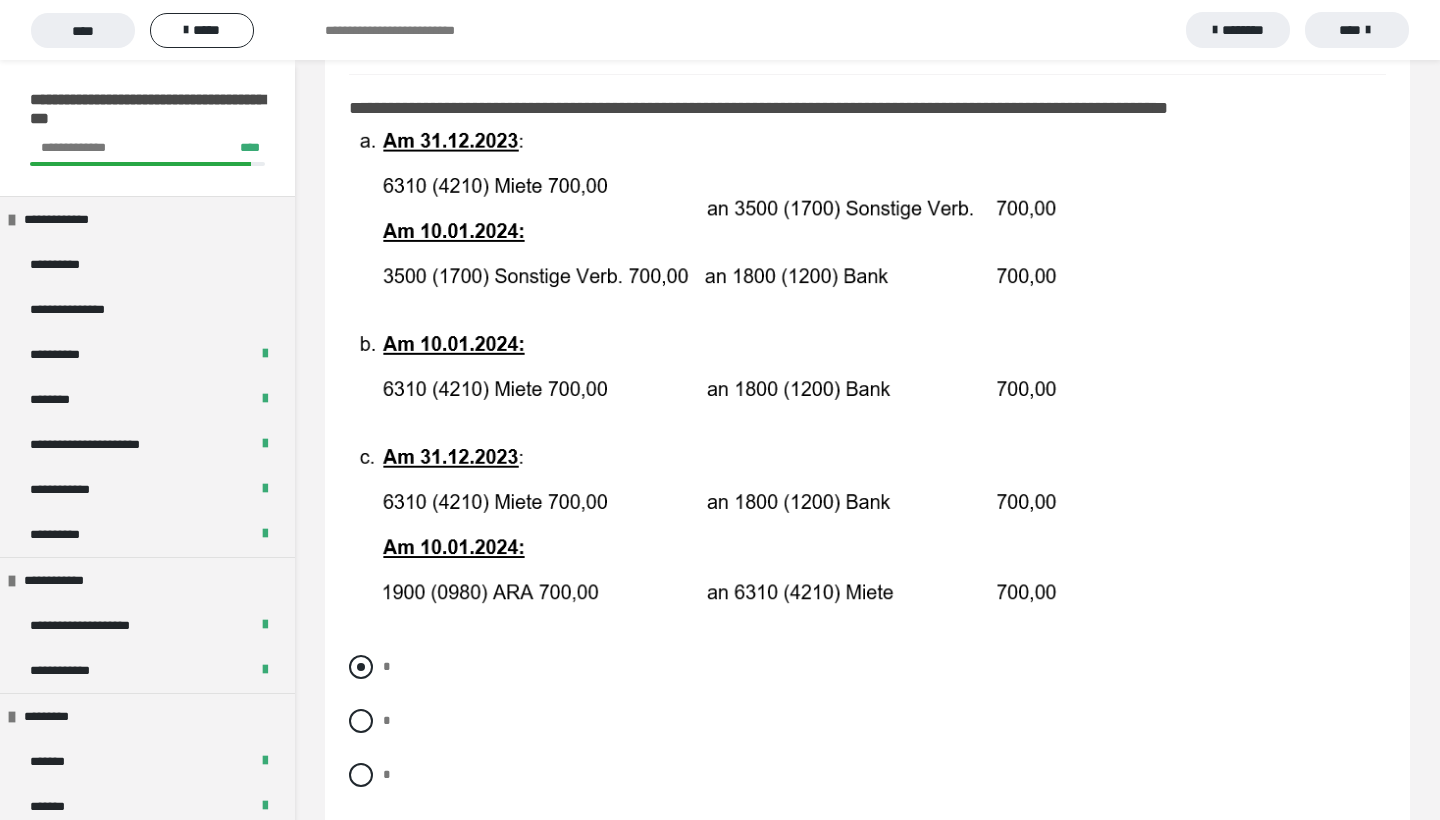 click at bounding box center (361, 667) 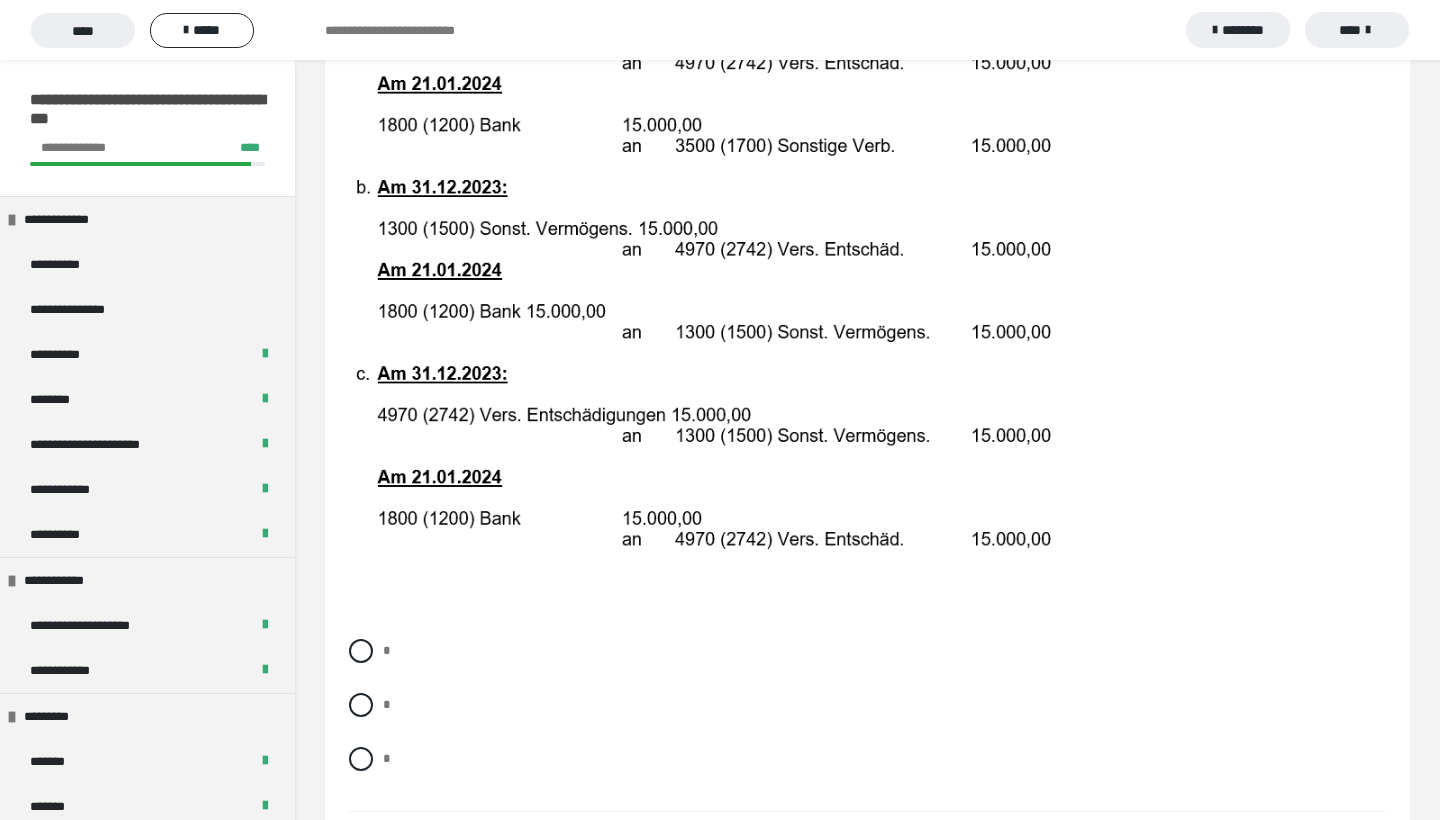 scroll, scrollTop: 2044, scrollLeft: 0, axis: vertical 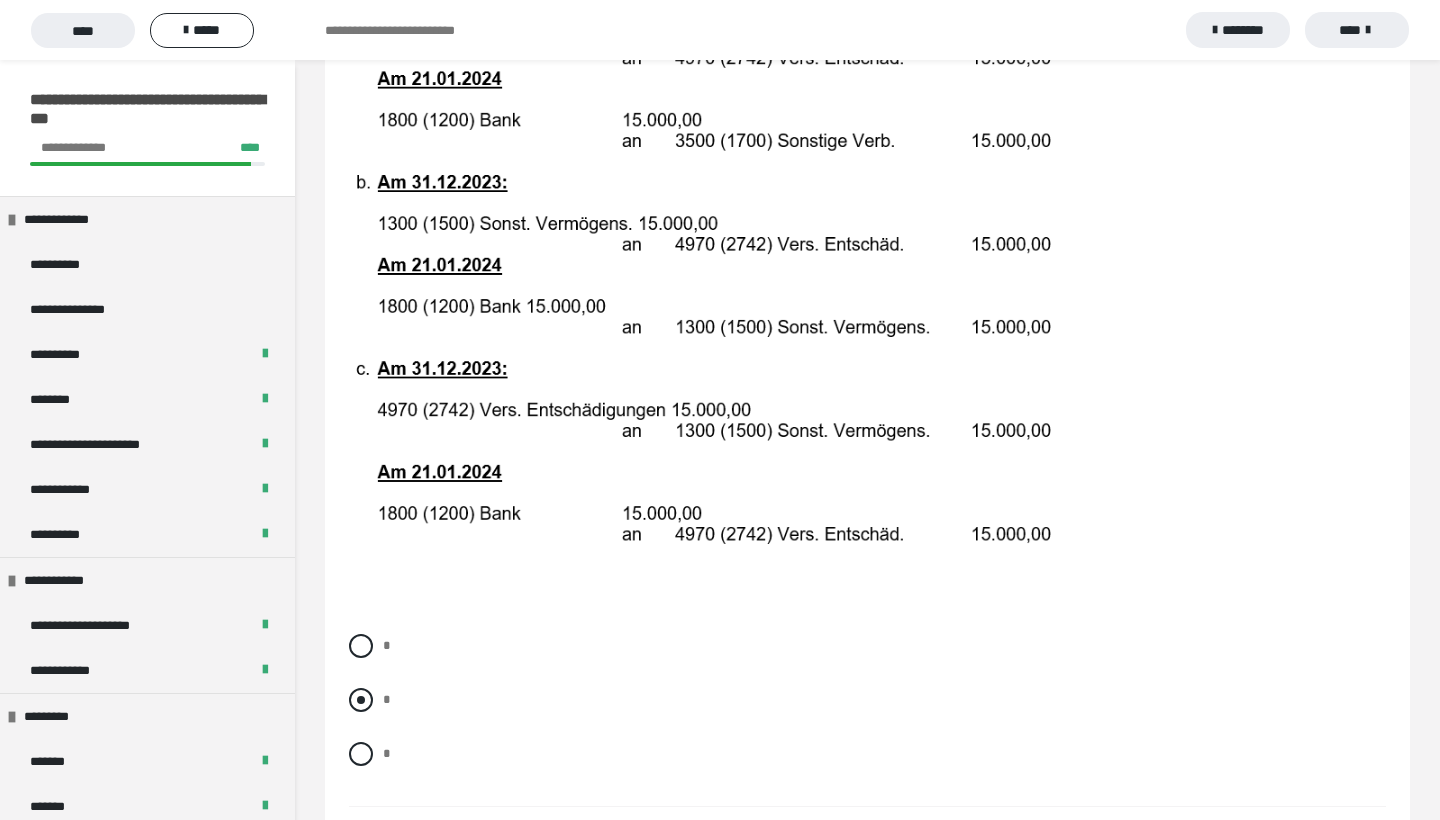 click at bounding box center [361, 700] 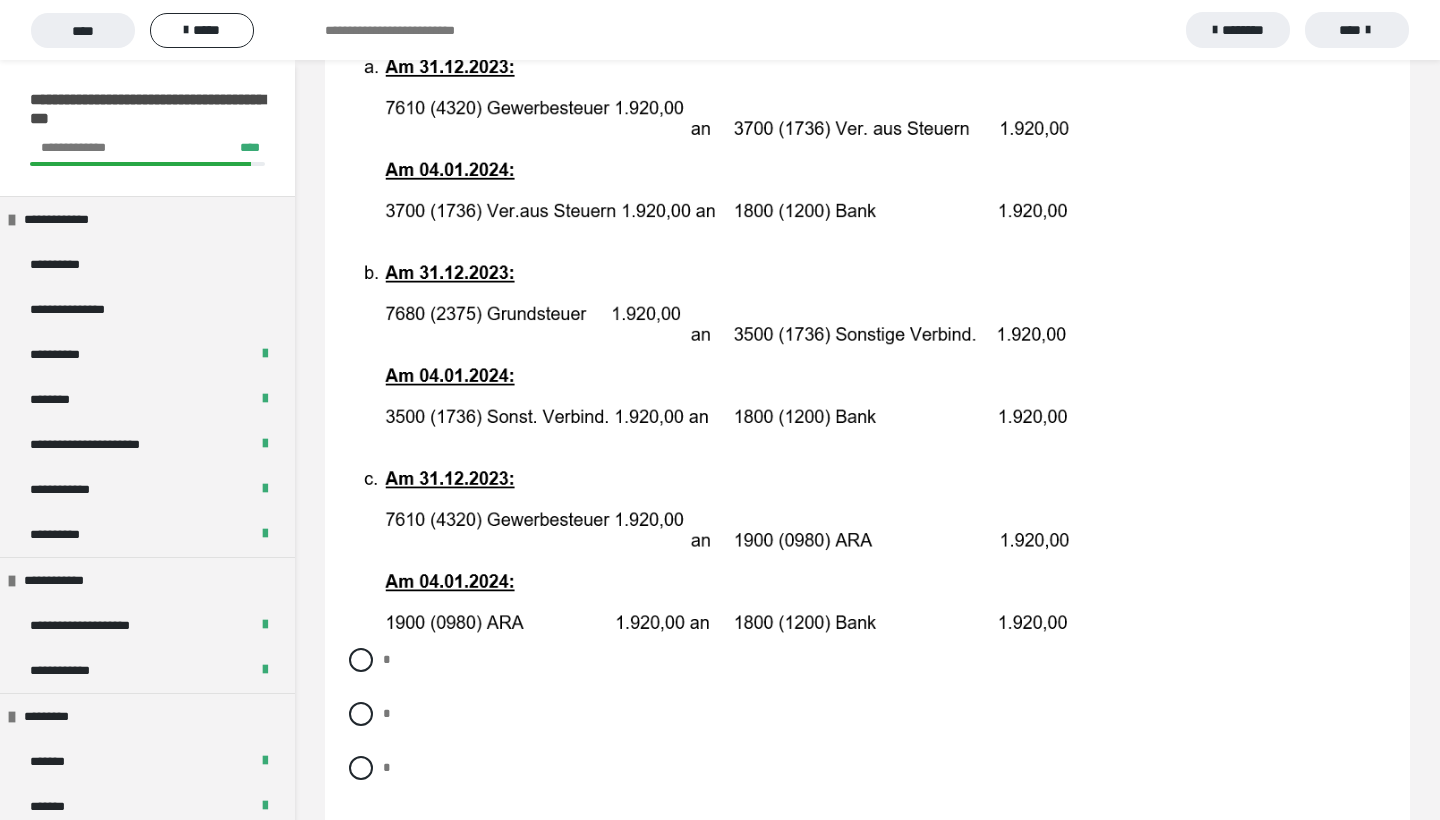 scroll, scrollTop: 2901, scrollLeft: 0, axis: vertical 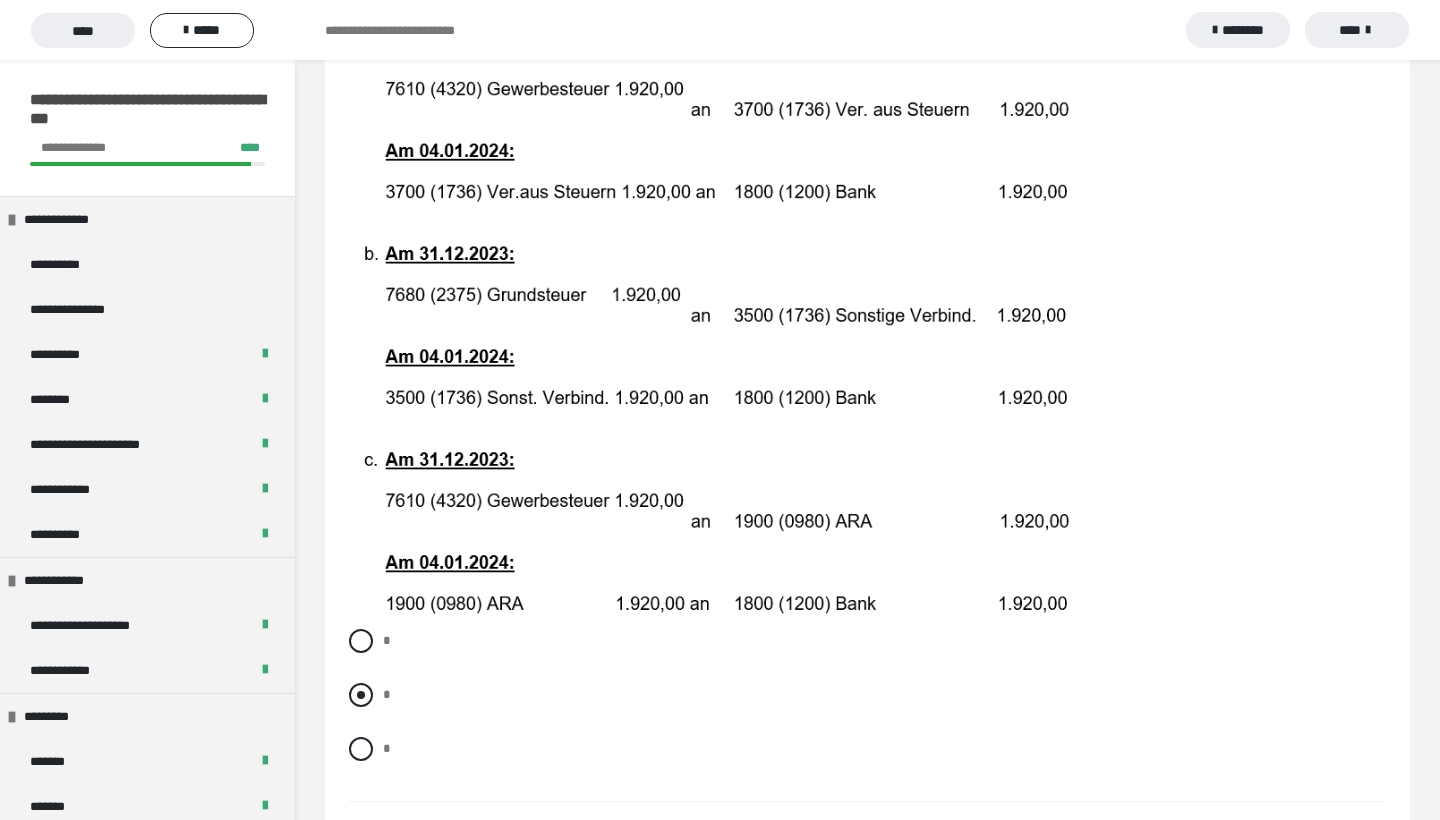 click at bounding box center [361, 695] 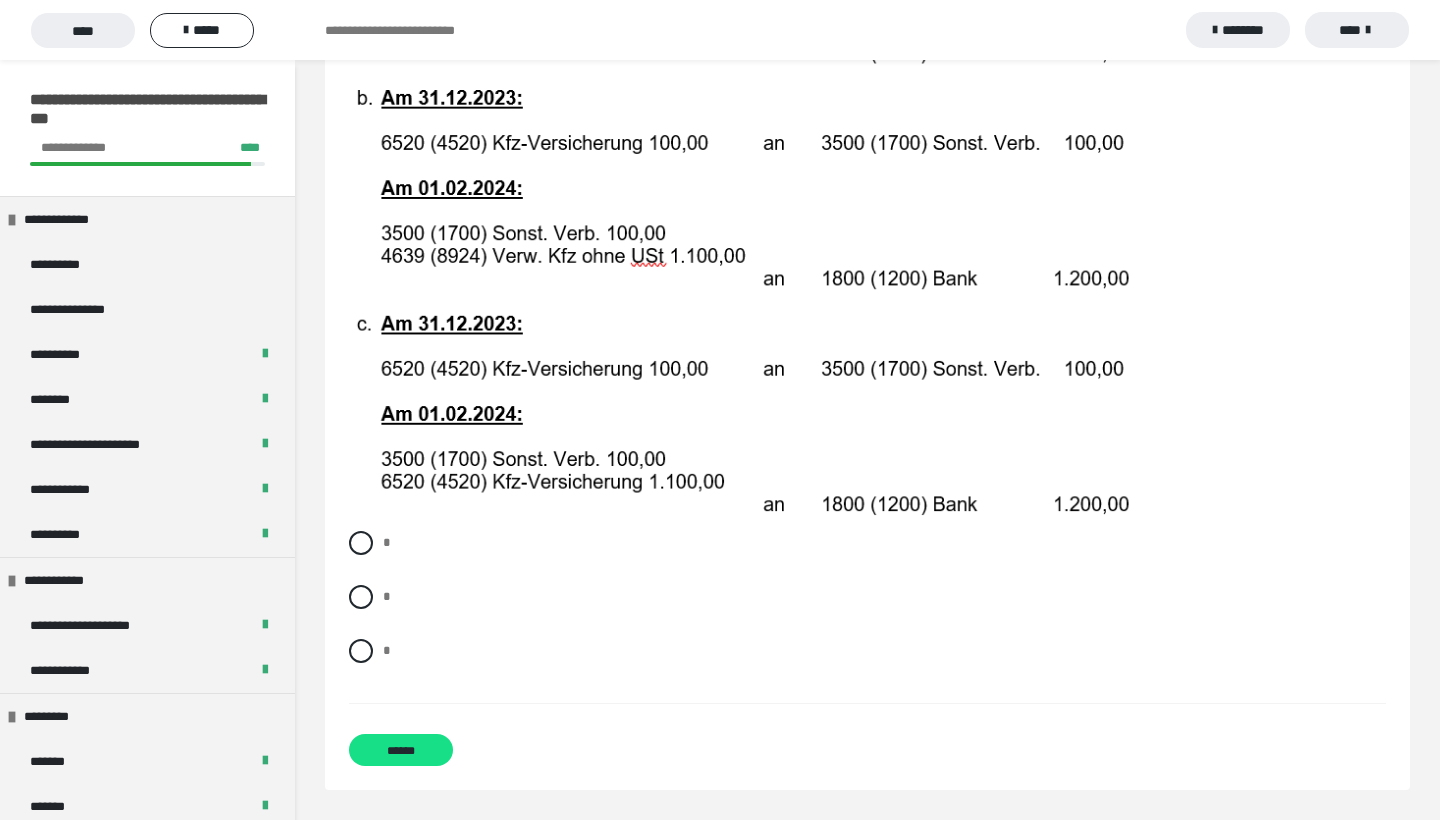 scroll, scrollTop: 3955, scrollLeft: 0, axis: vertical 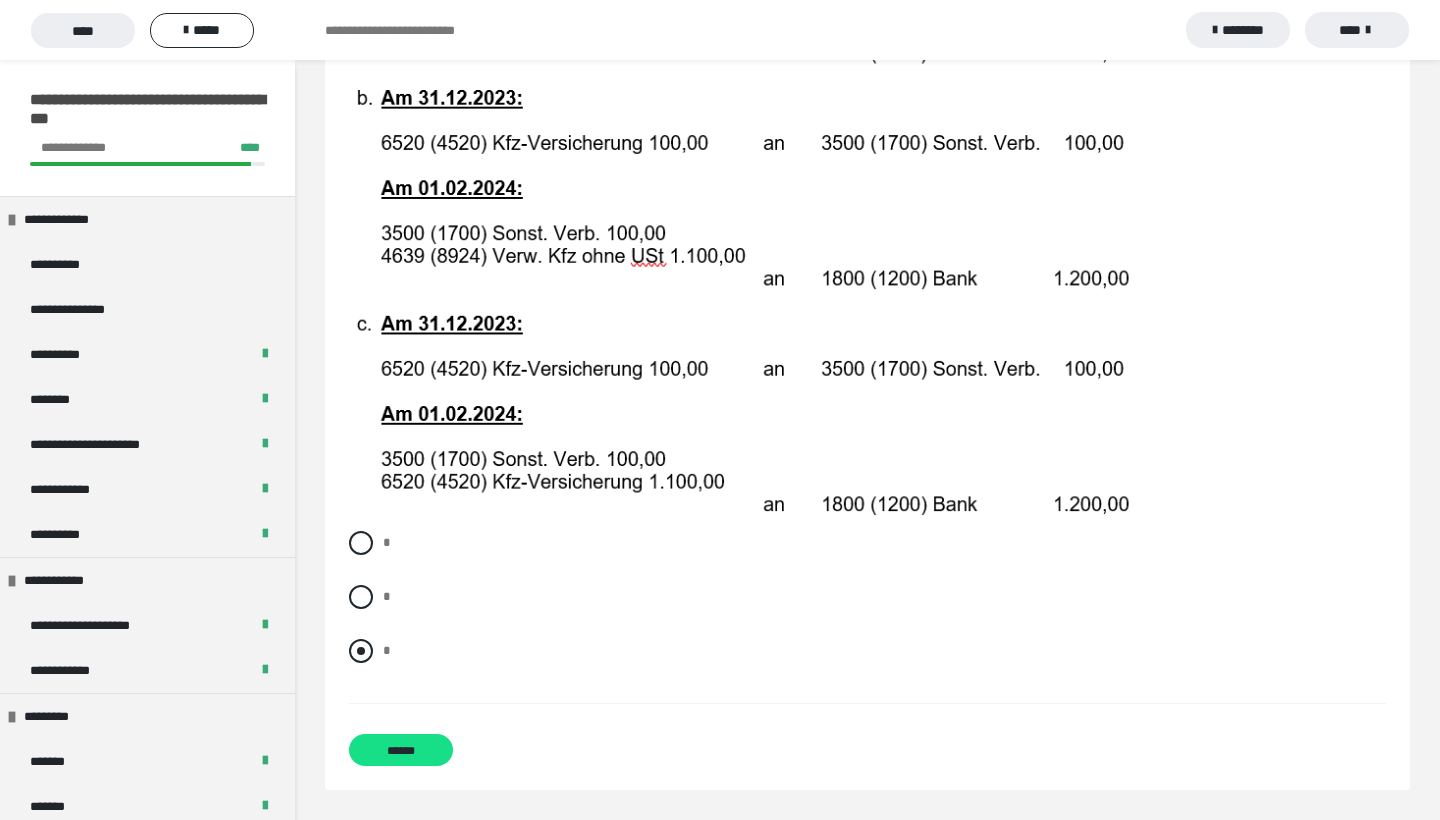 click at bounding box center [361, 651] 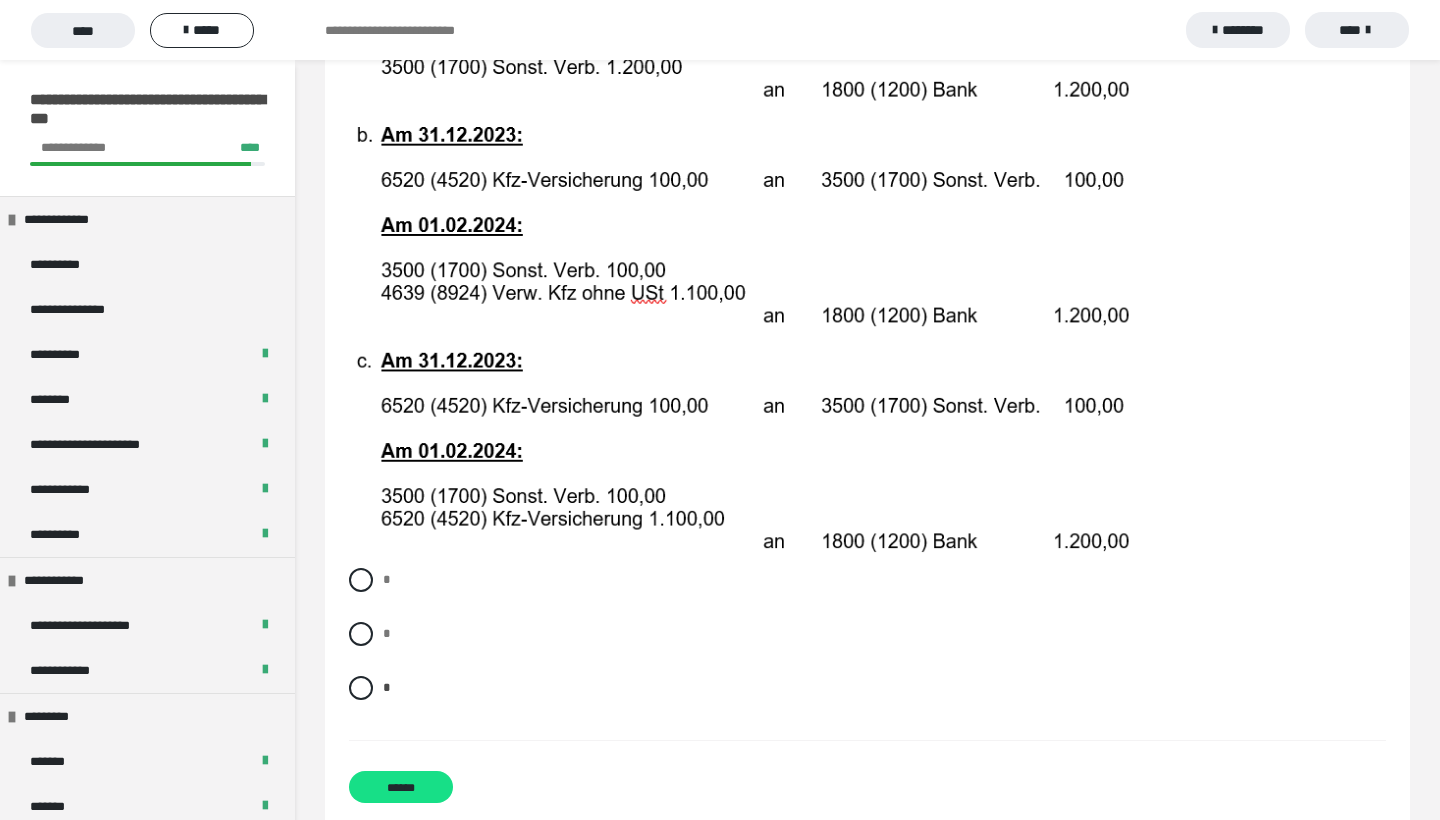 scroll, scrollTop: 3897, scrollLeft: 0, axis: vertical 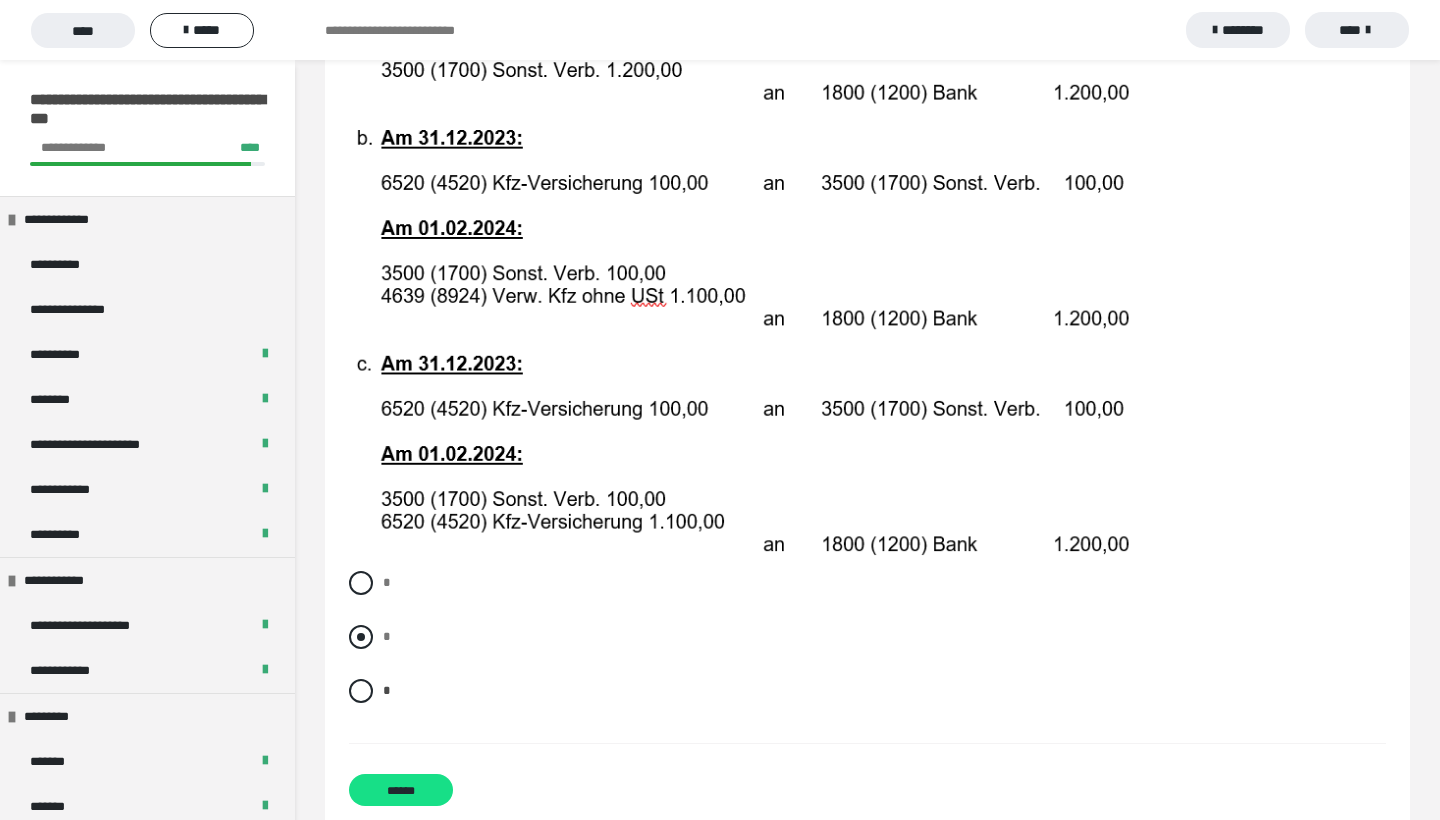 click at bounding box center (361, 637) 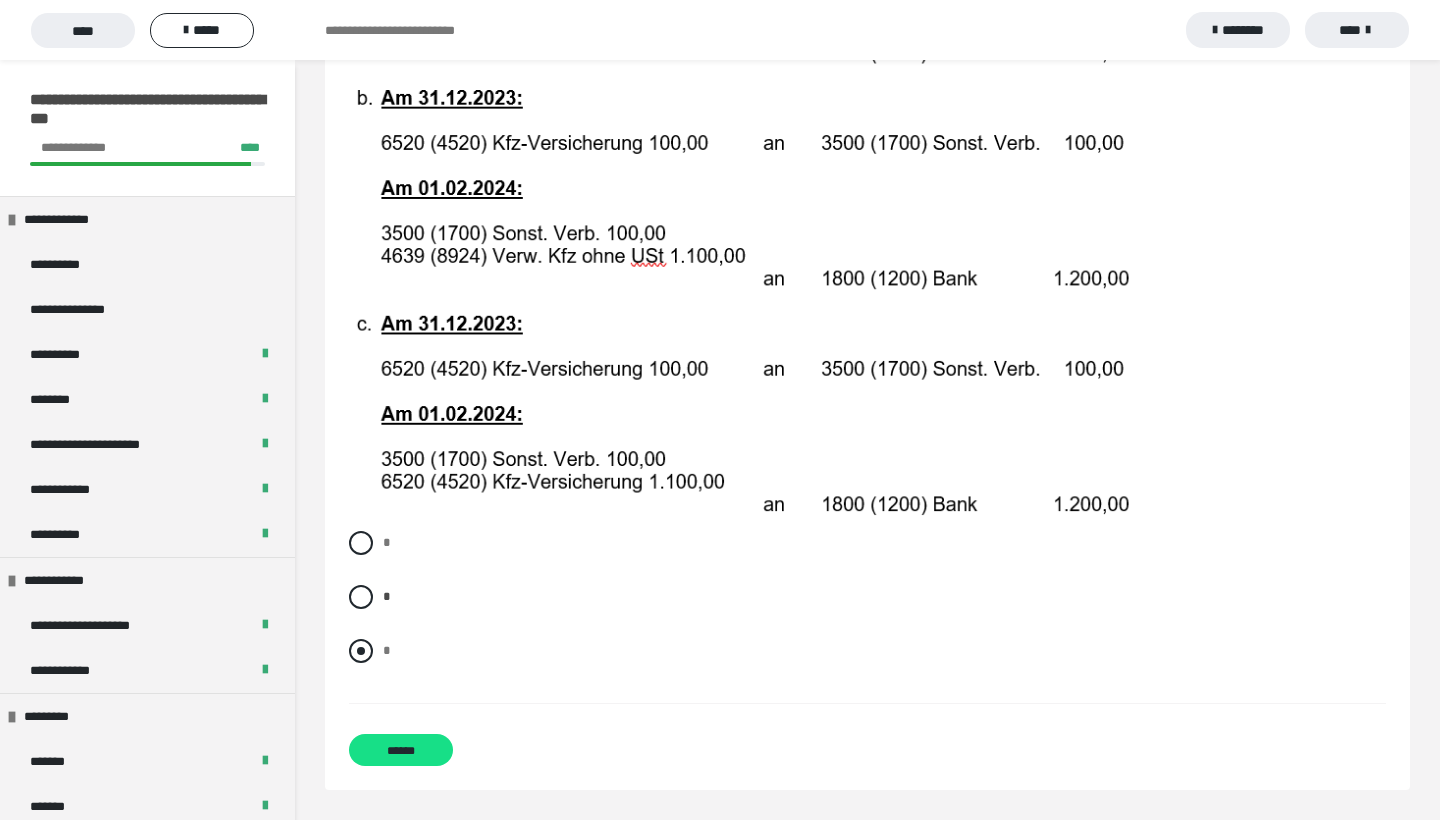 scroll, scrollTop: 3955, scrollLeft: 0, axis: vertical 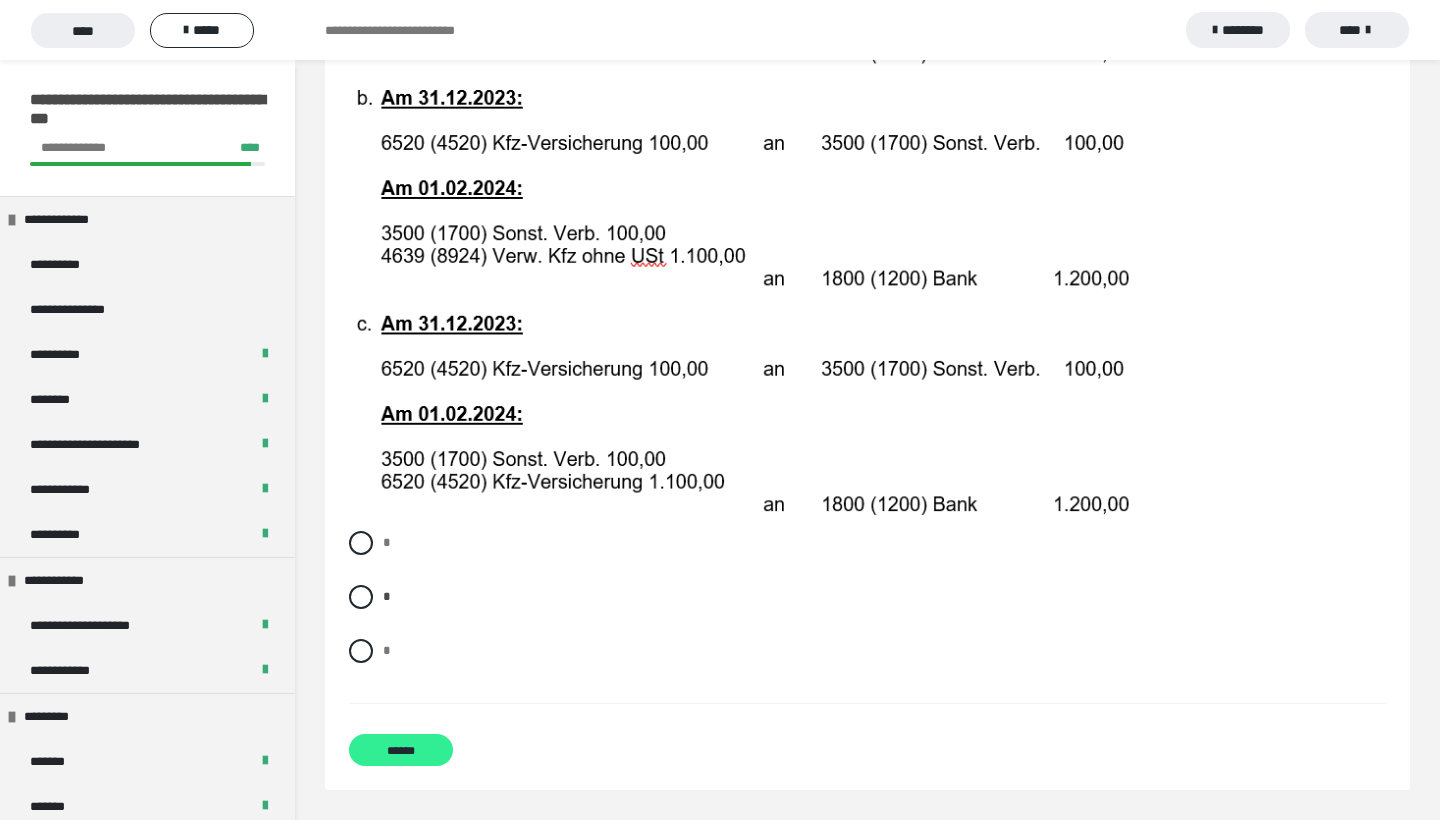 click on "******" at bounding box center [401, 750] 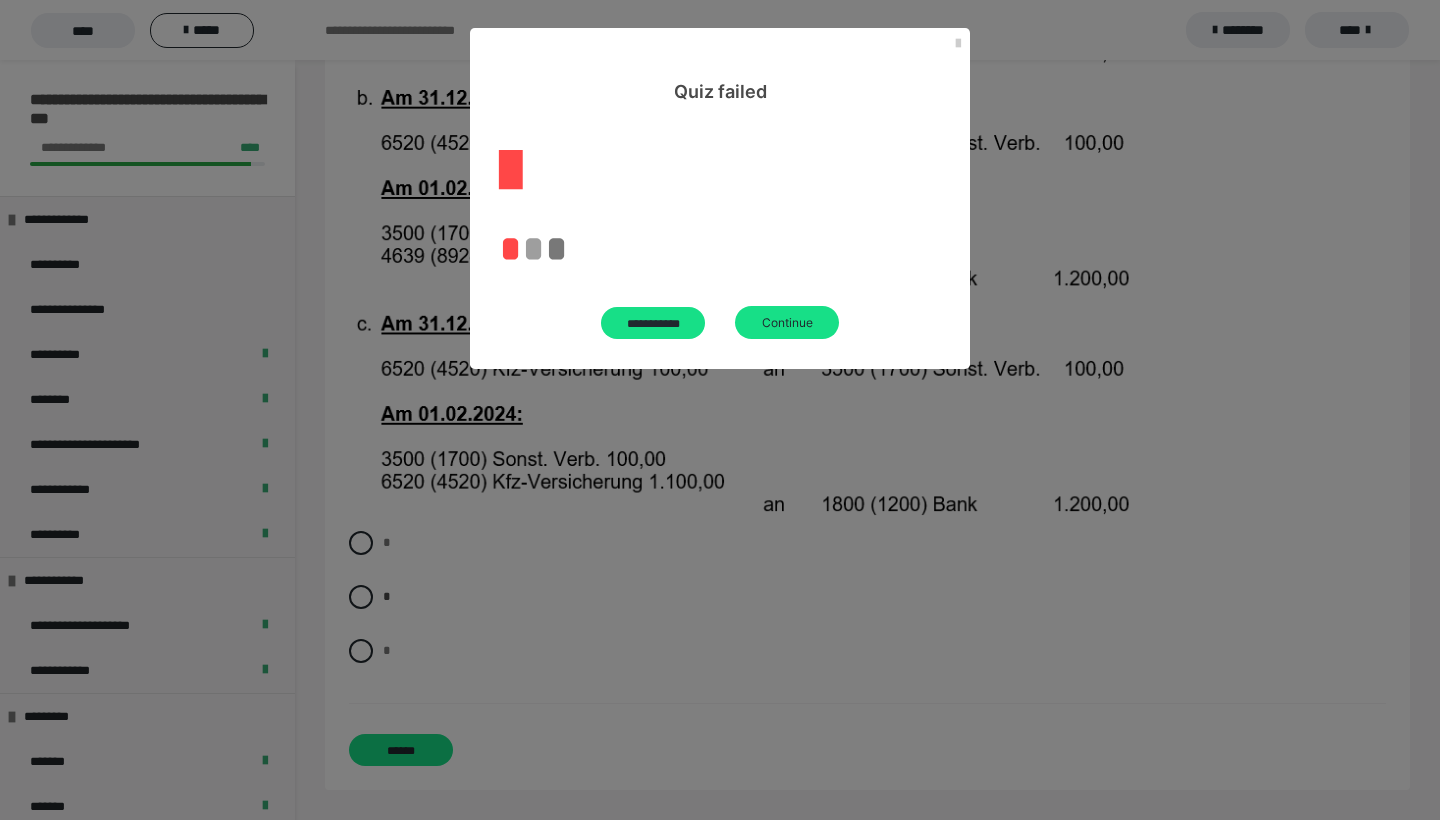 scroll, scrollTop: 60, scrollLeft: 0, axis: vertical 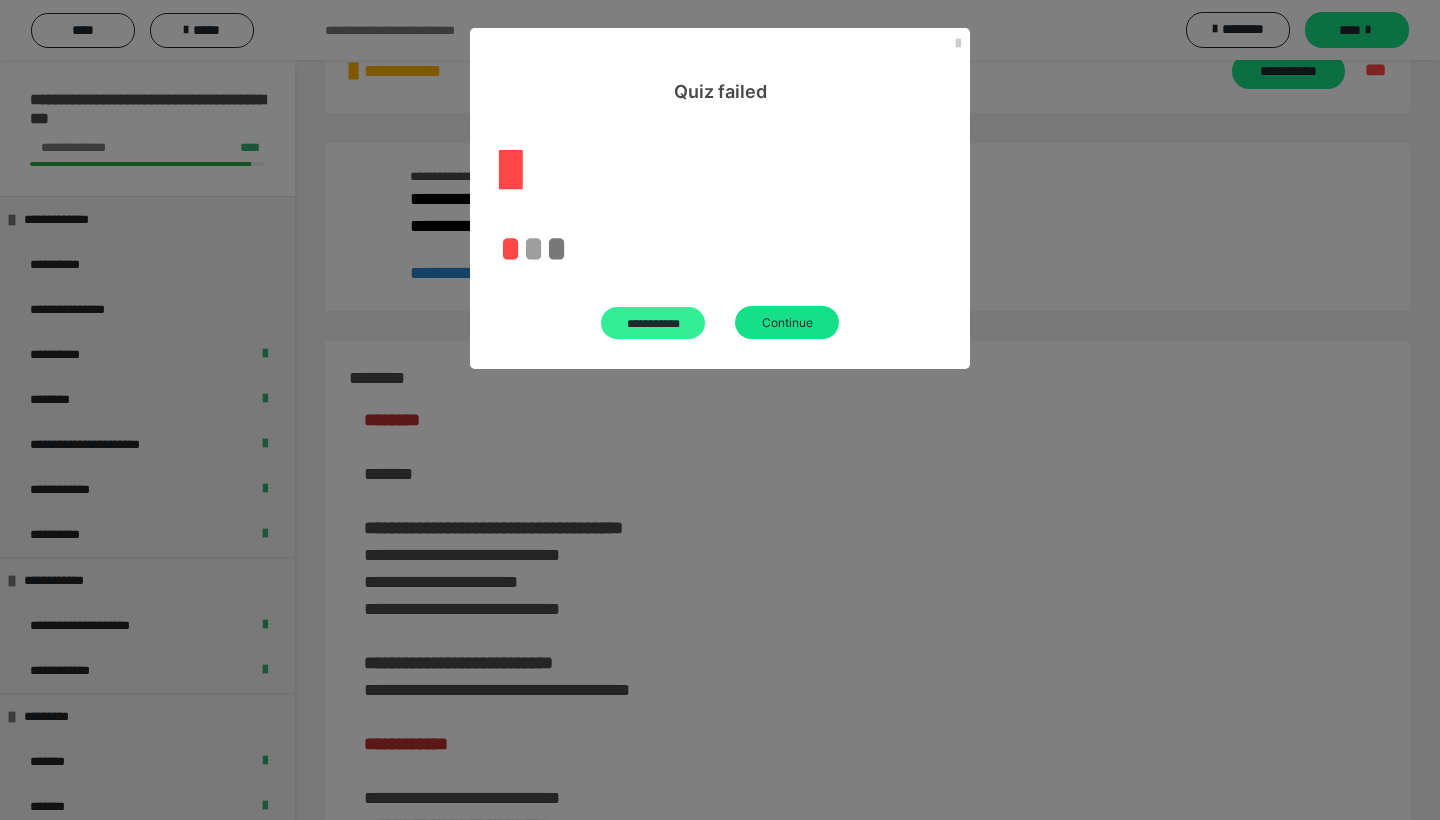 click on "**********" at bounding box center (653, 323) 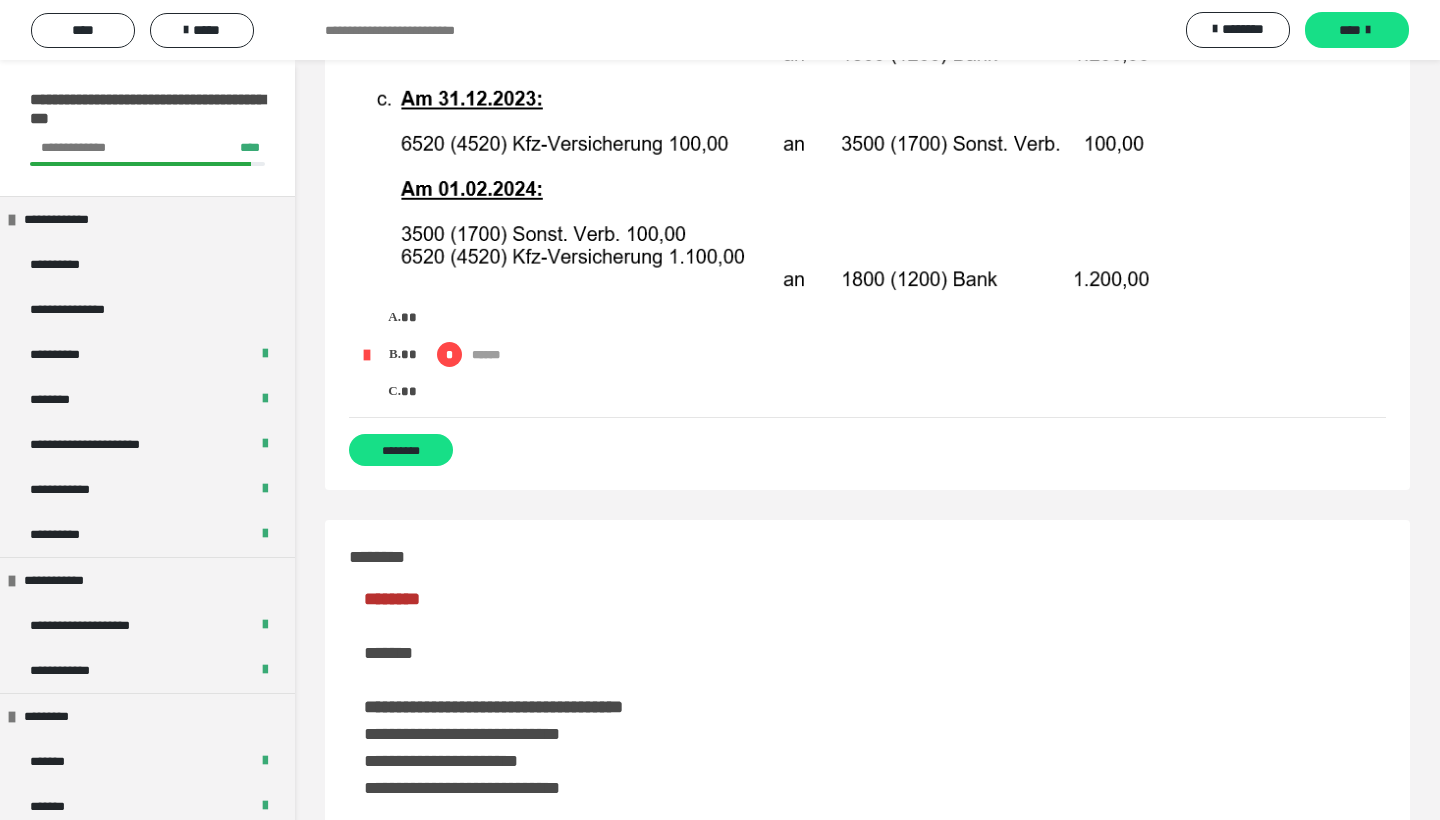 scroll, scrollTop: 3704, scrollLeft: 0, axis: vertical 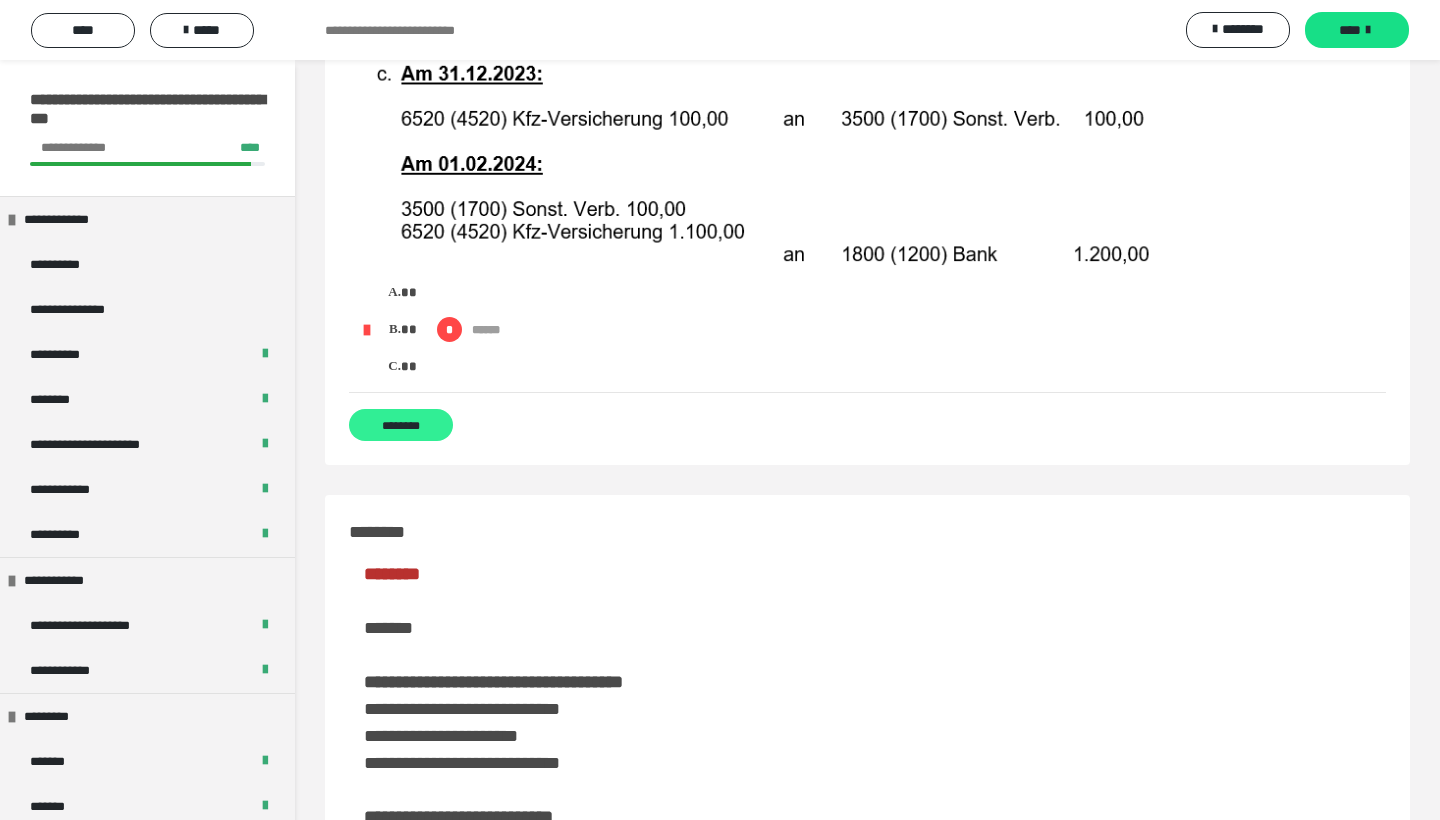 click on "********" at bounding box center [401, 425] 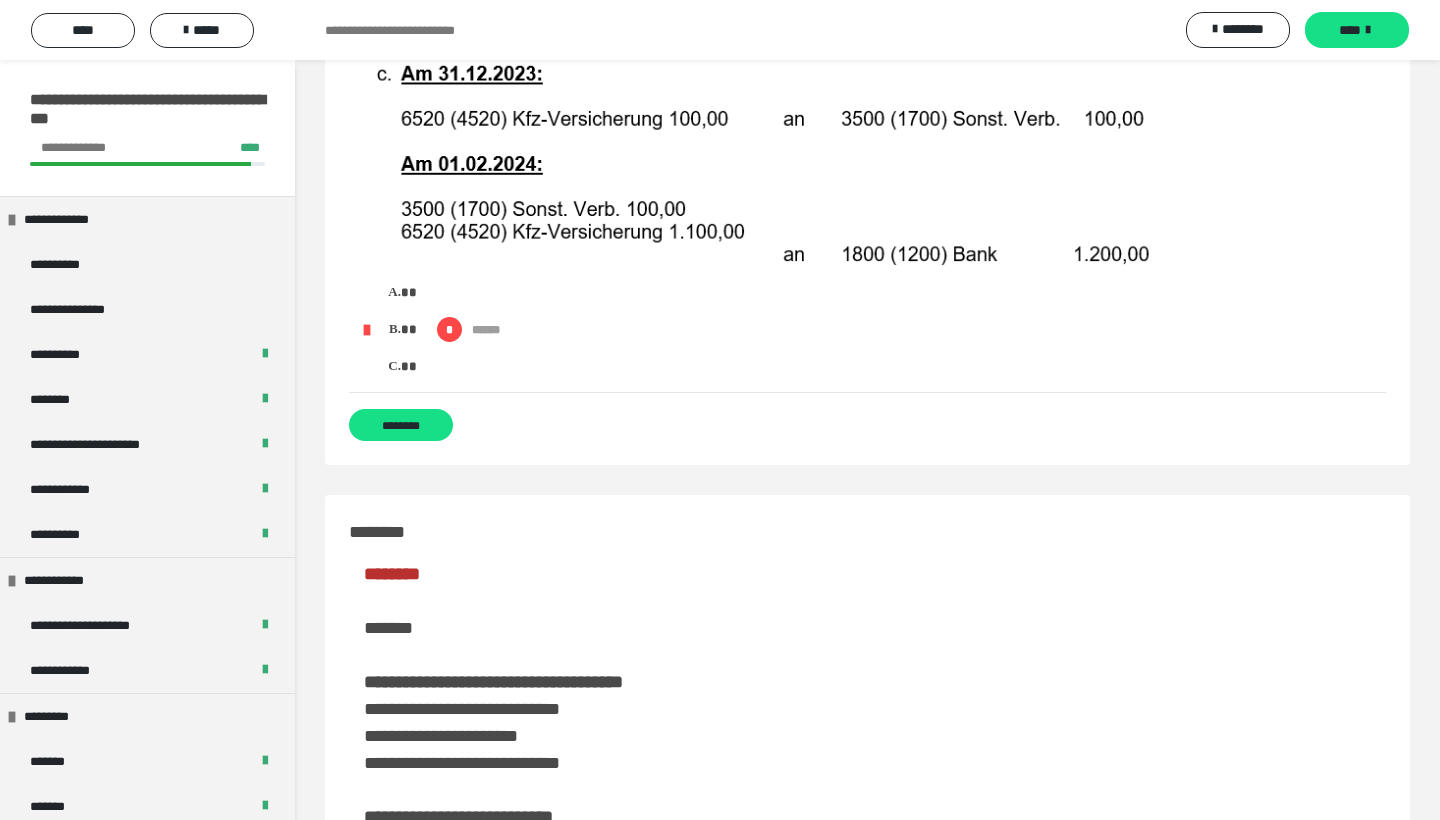 scroll, scrollTop: 3702, scrollLeft: 0, axis: vertical 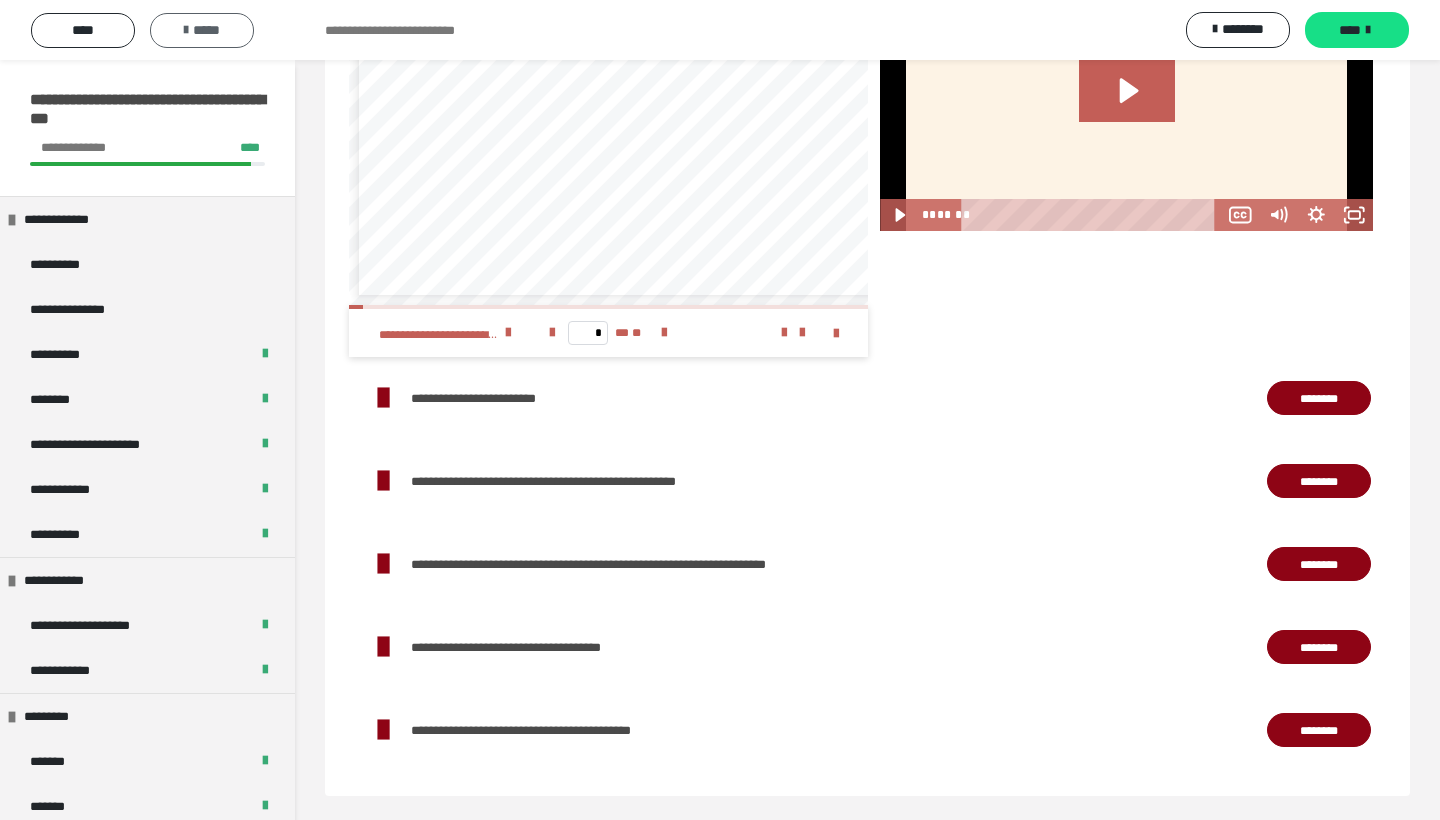 click on "*****" at bounding box center [202, 30] 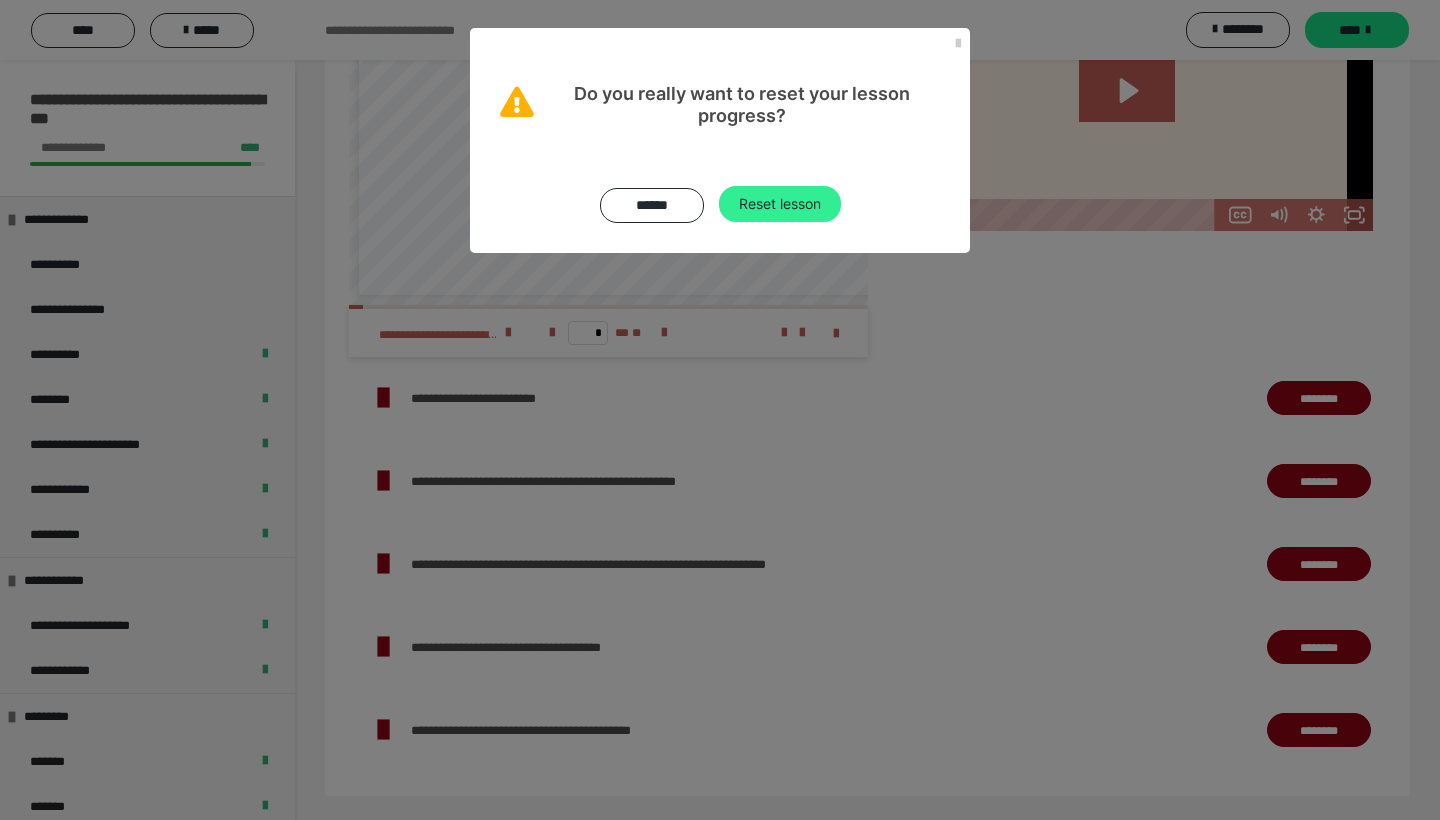 click on "Reset lesson" at bounding box center (780, 204) 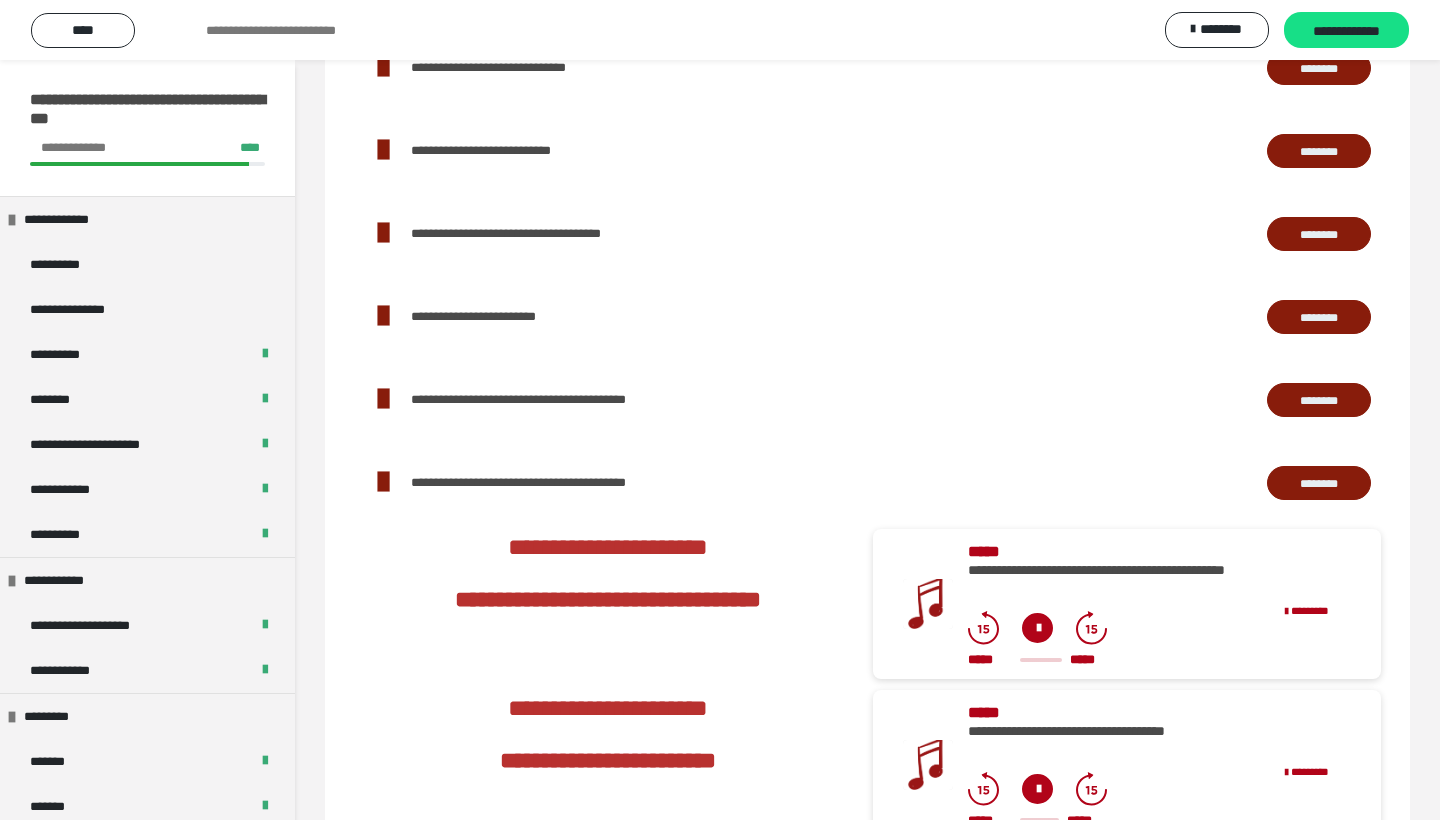 scroll, scrollTop: 1942, scrollLeft: 0, axis: vertical 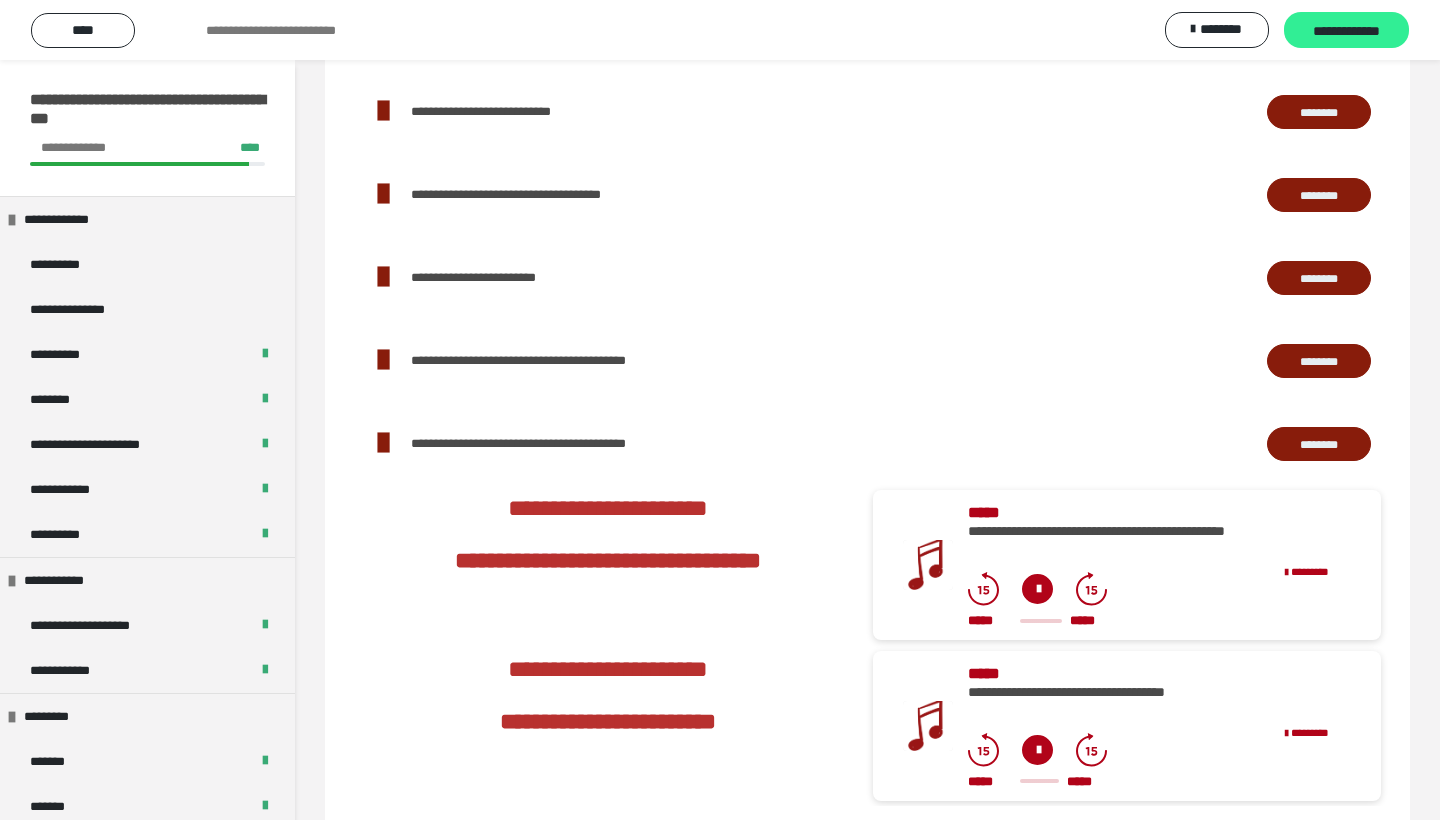 click on "**********" at bounding box center (1346, 30) 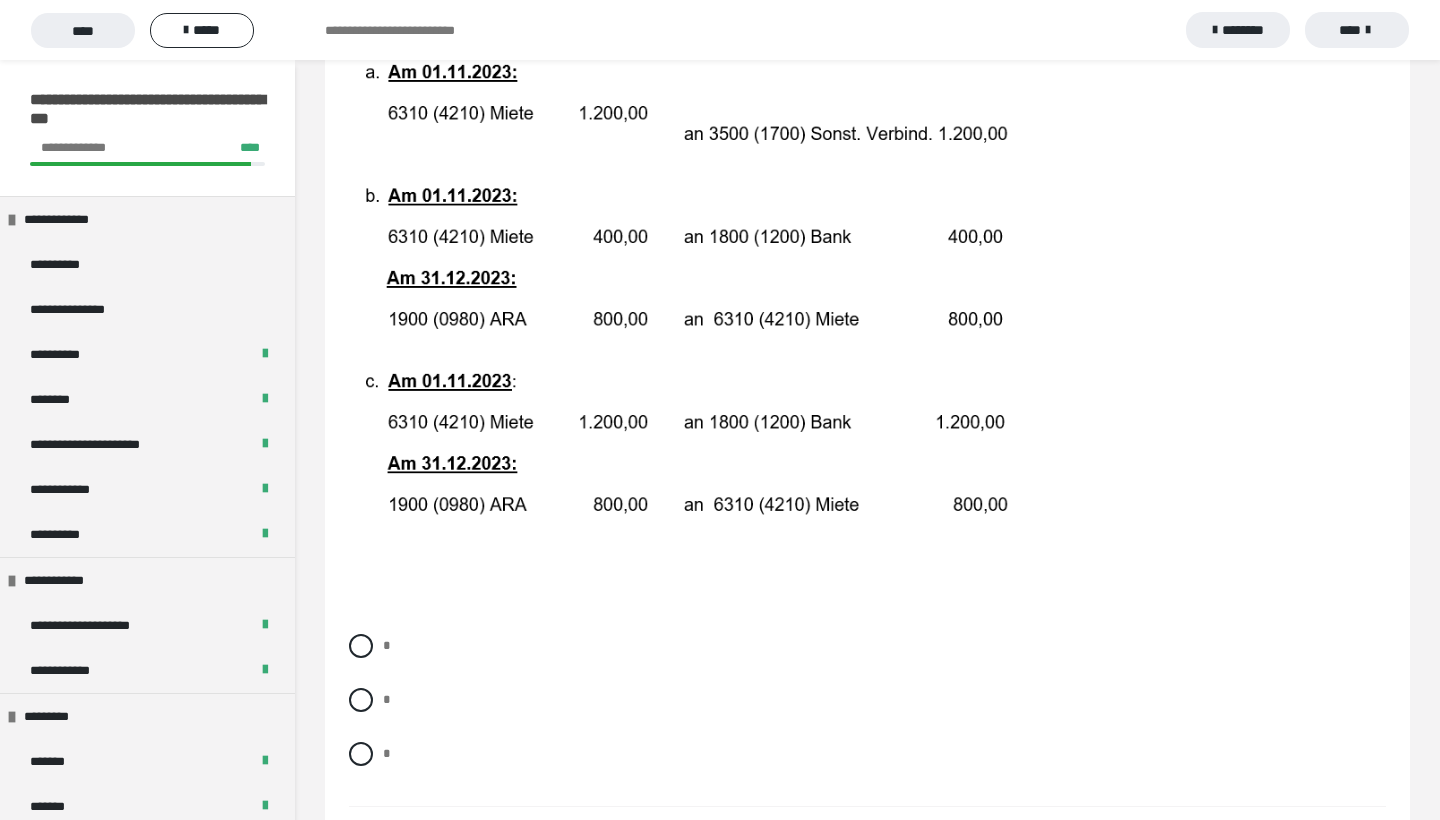 scroll, scrollTop: 400, scrollLeft: 0, axis: vertical 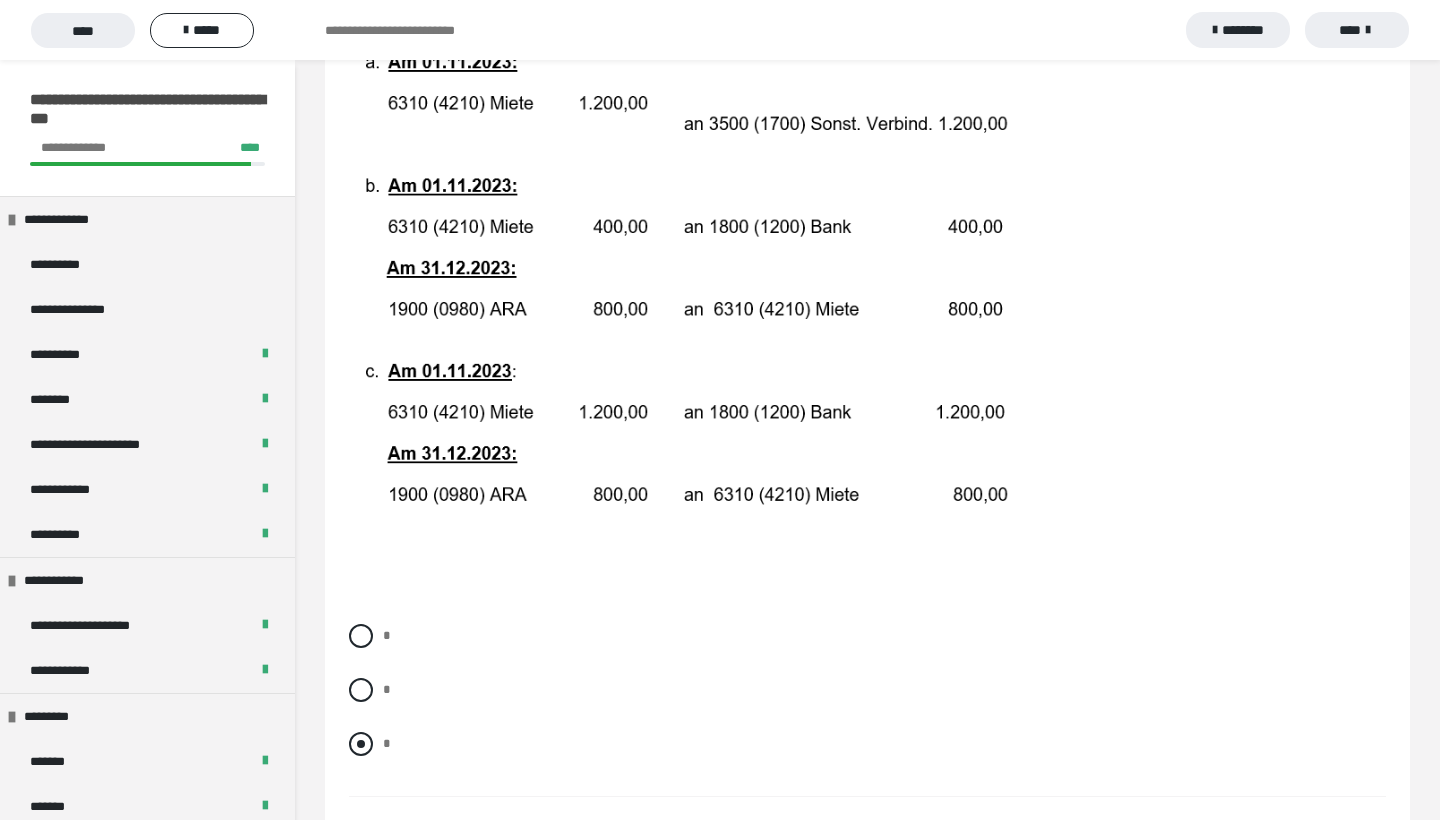 click at bounding box center [361, 744] 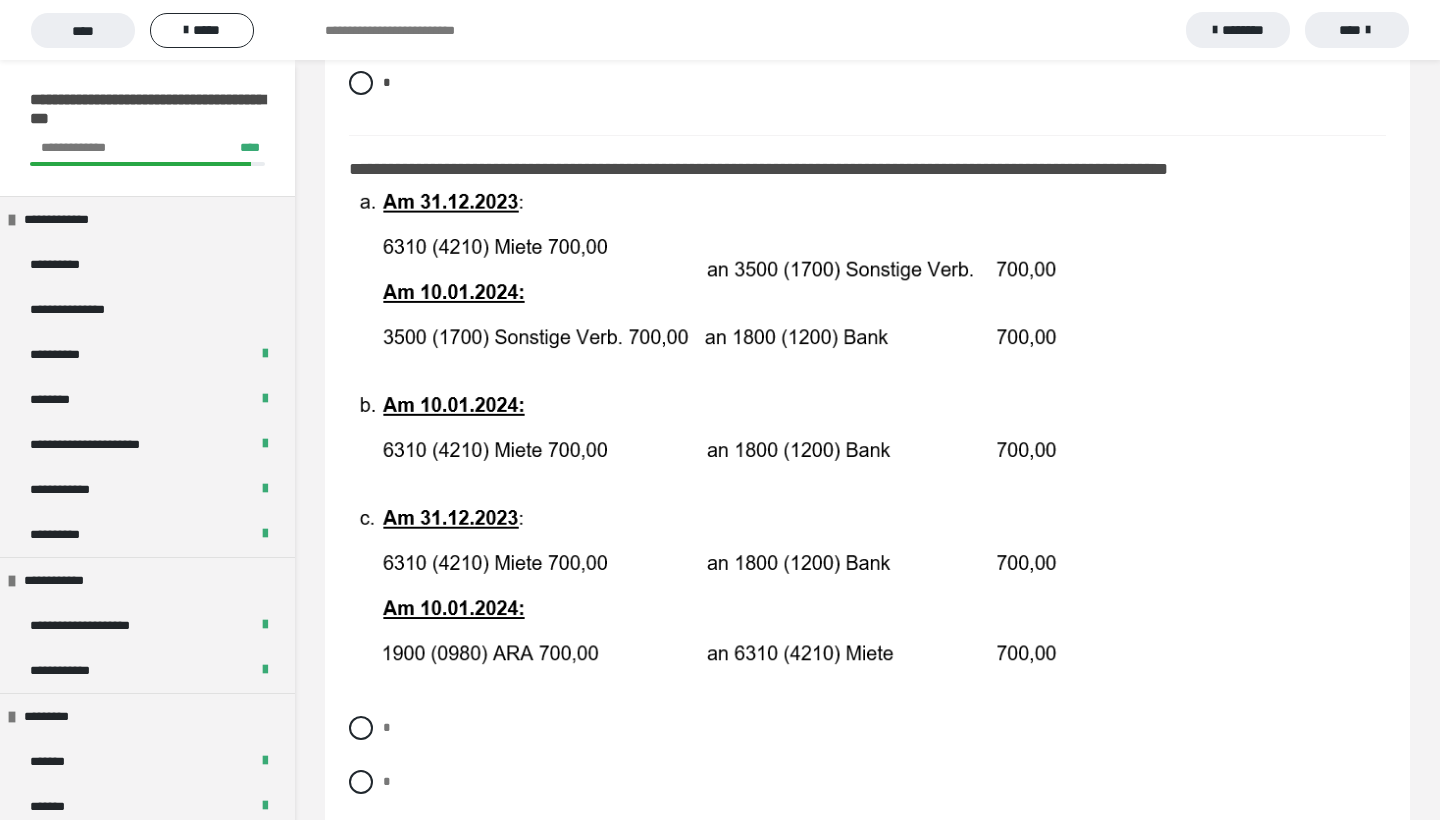 scroll, scrollTop: 1068, scrollLeft: 0, axis: vertical 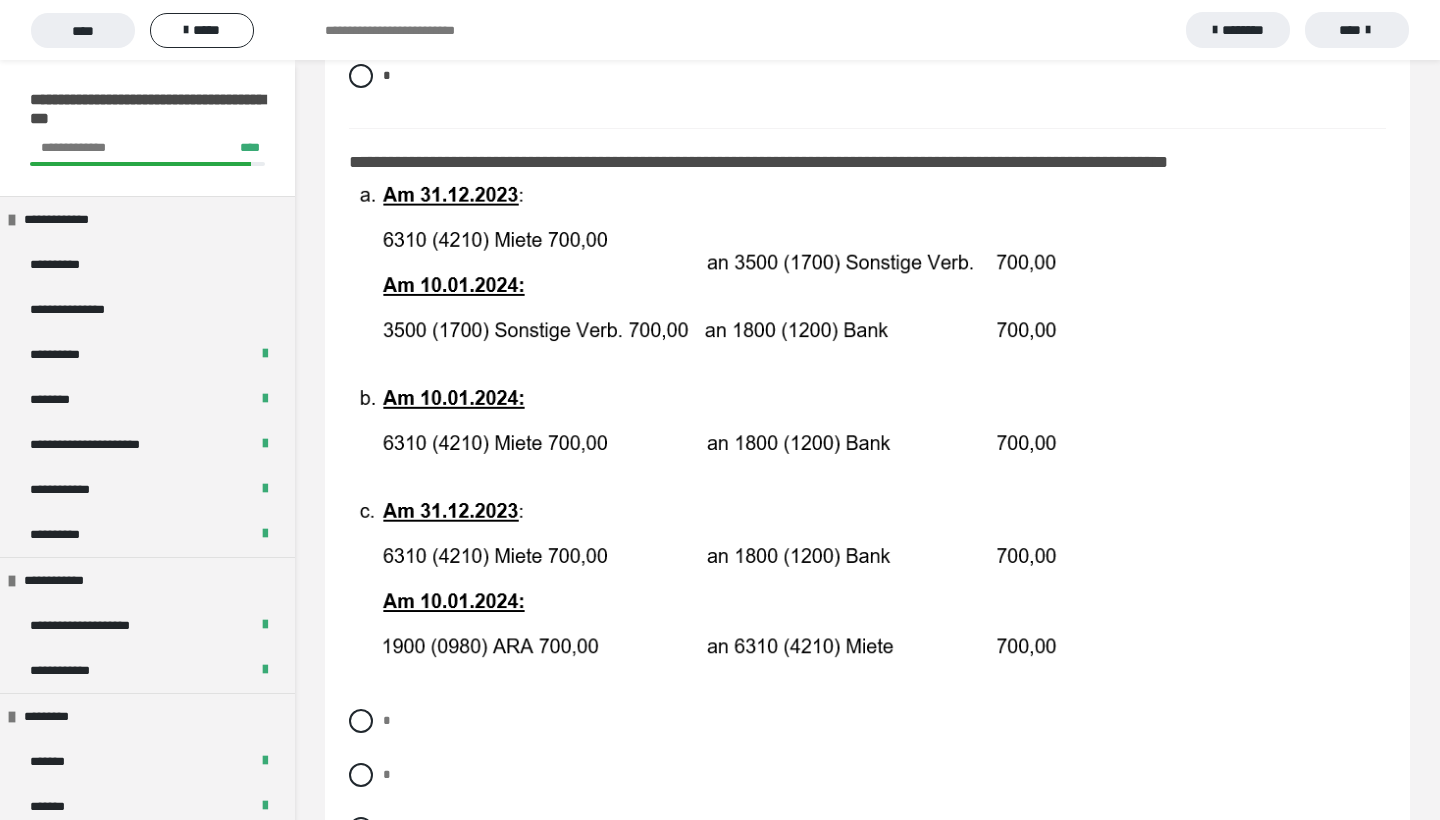 click on "**********" at bounding box center (867, 1340) 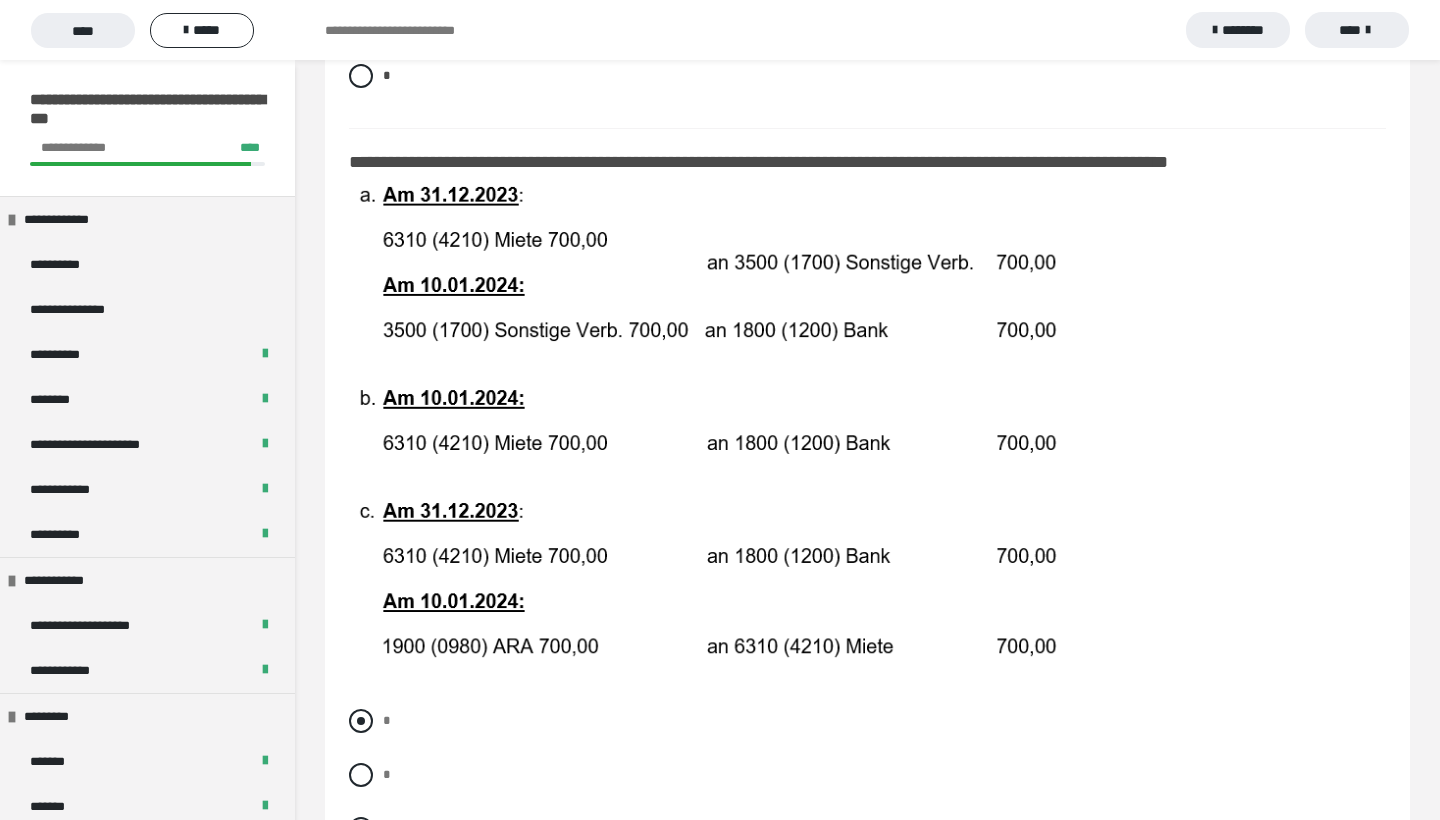 click at bounding box center [361, 721] 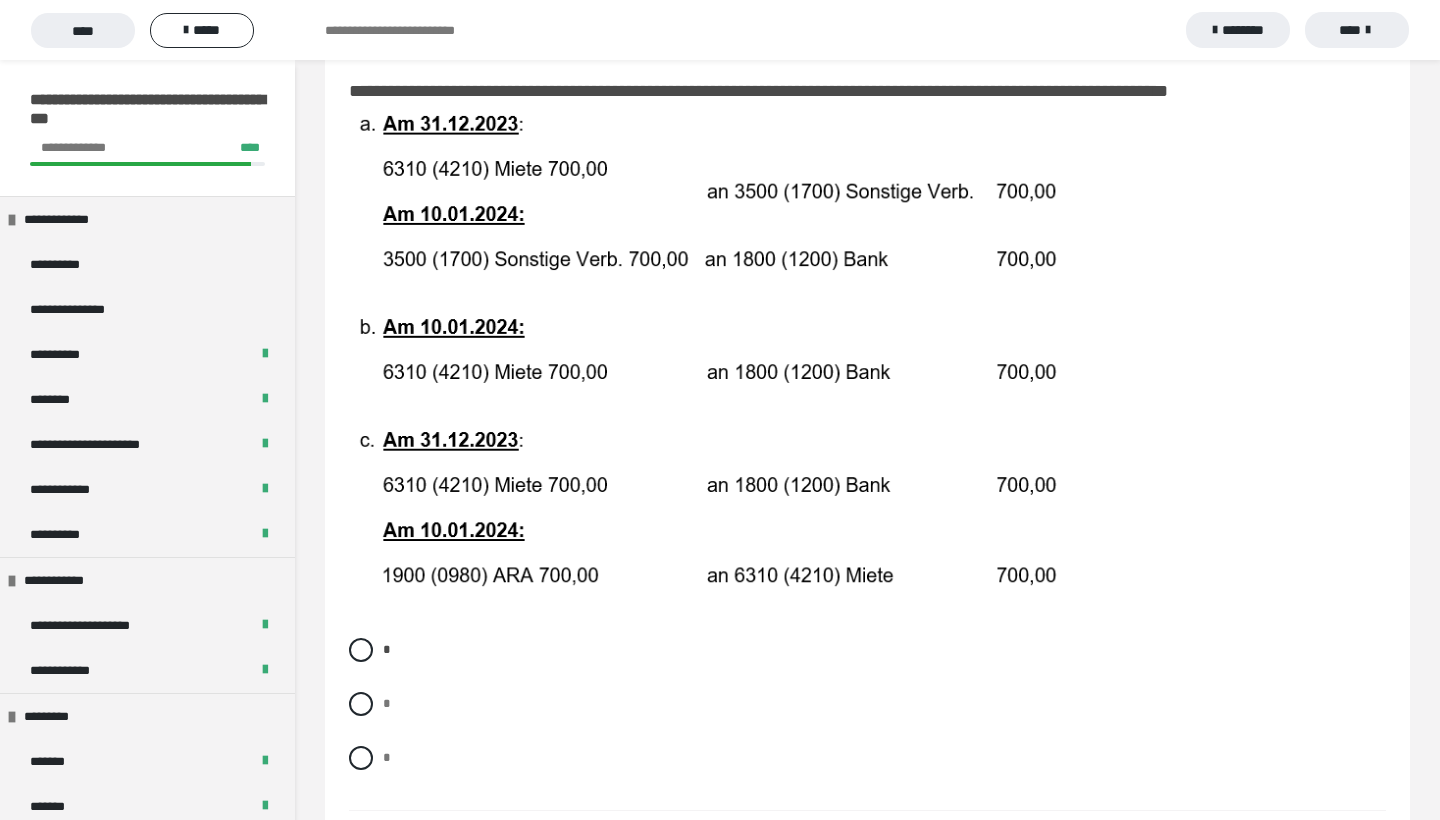 scroll, scrollTop: 1144, scrollLeft: 0, axis: vertical 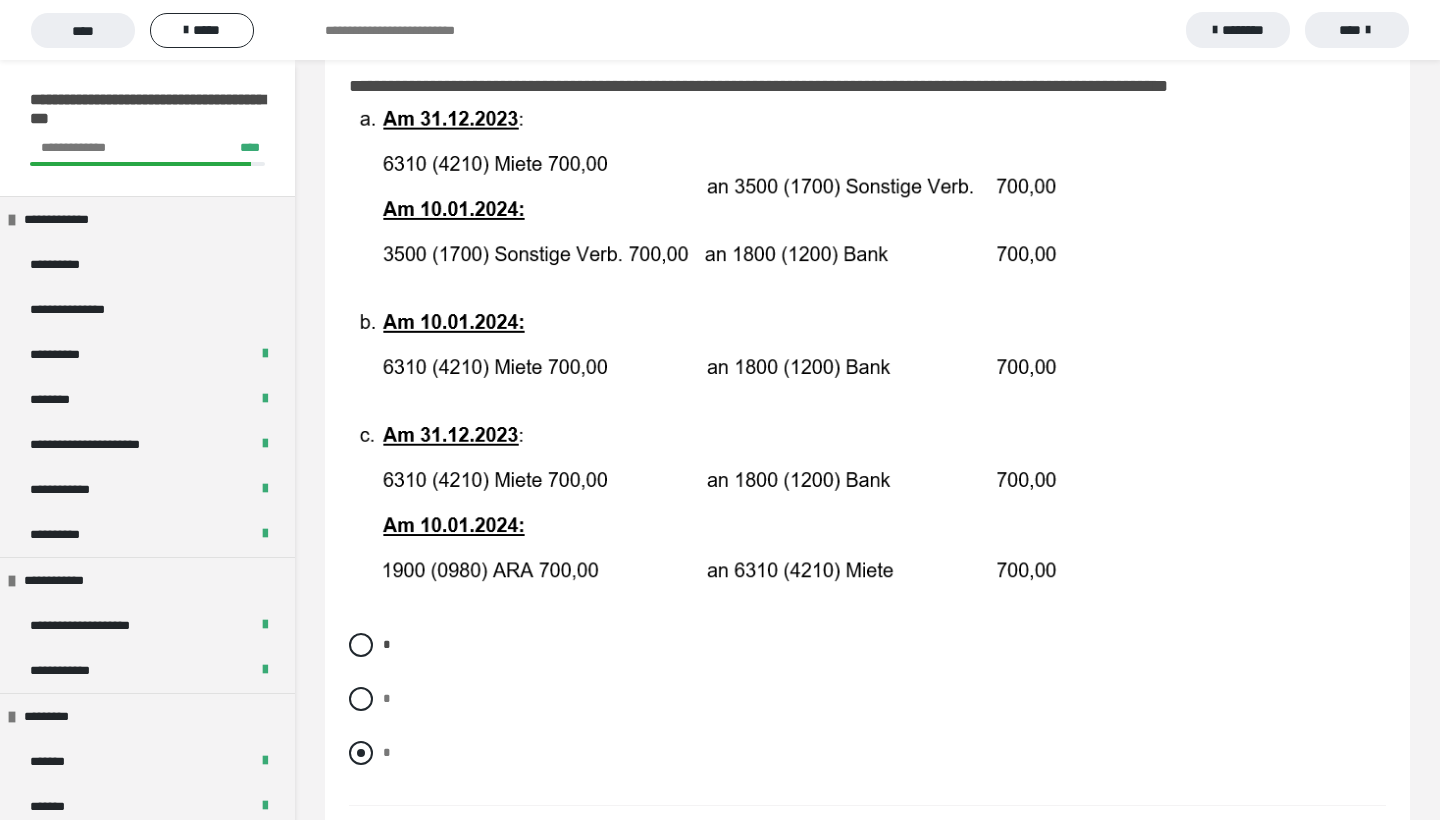 click on "*" at bounding box center [867, 753] 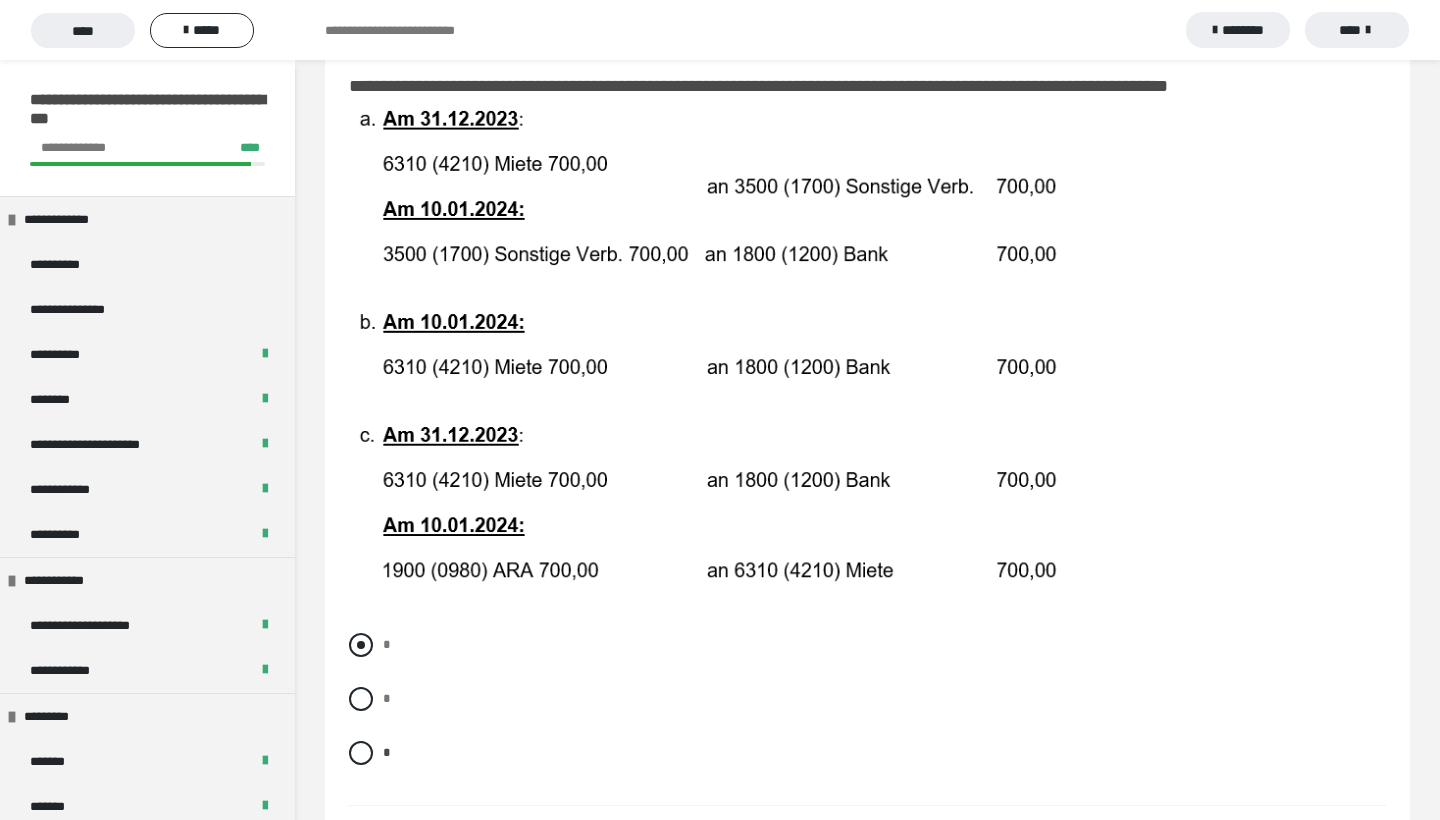 click at bounding box center (361, 645) 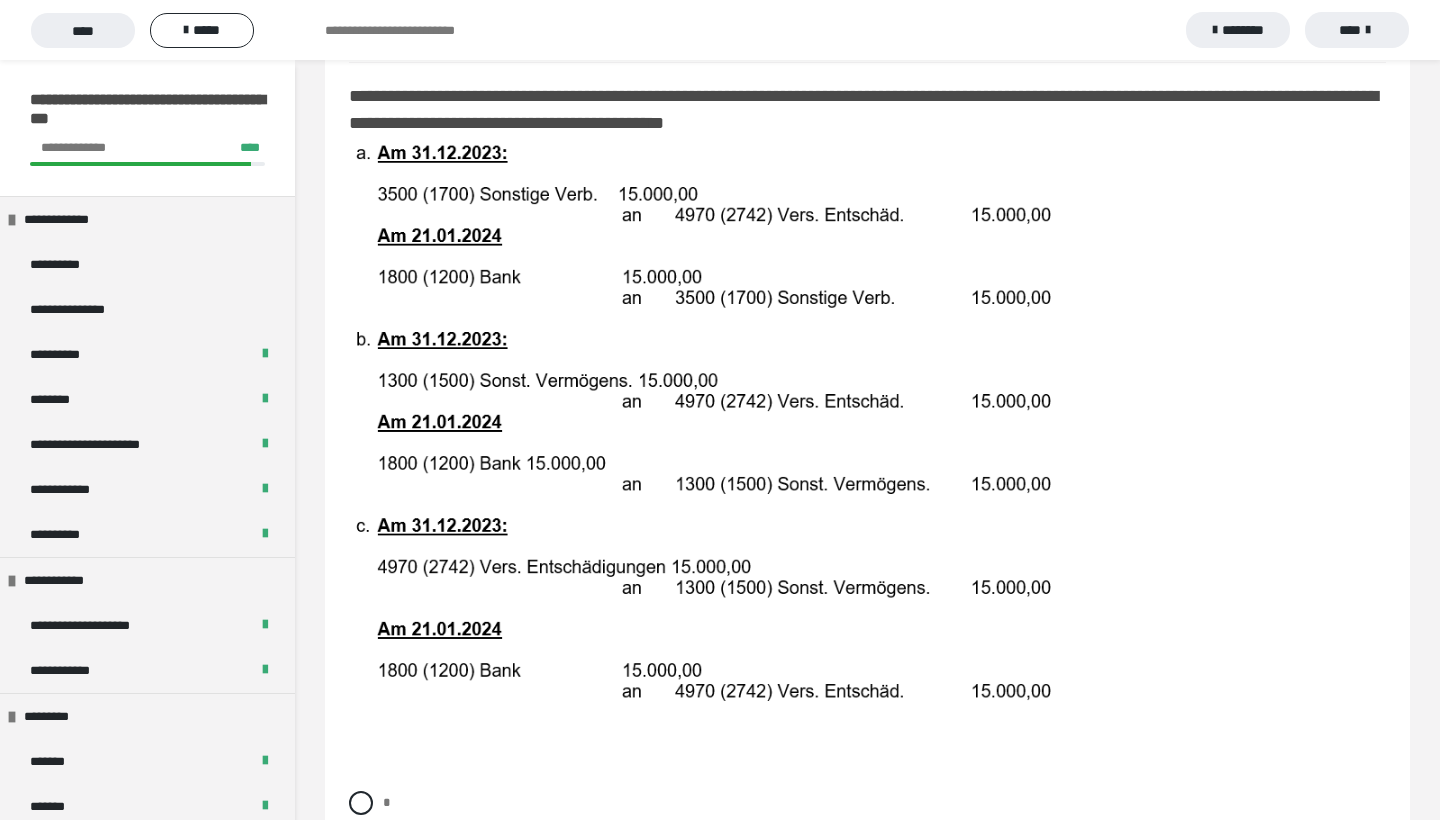 scroll, scrollTop: 1892, scrollLeft: 0, axis: vertical 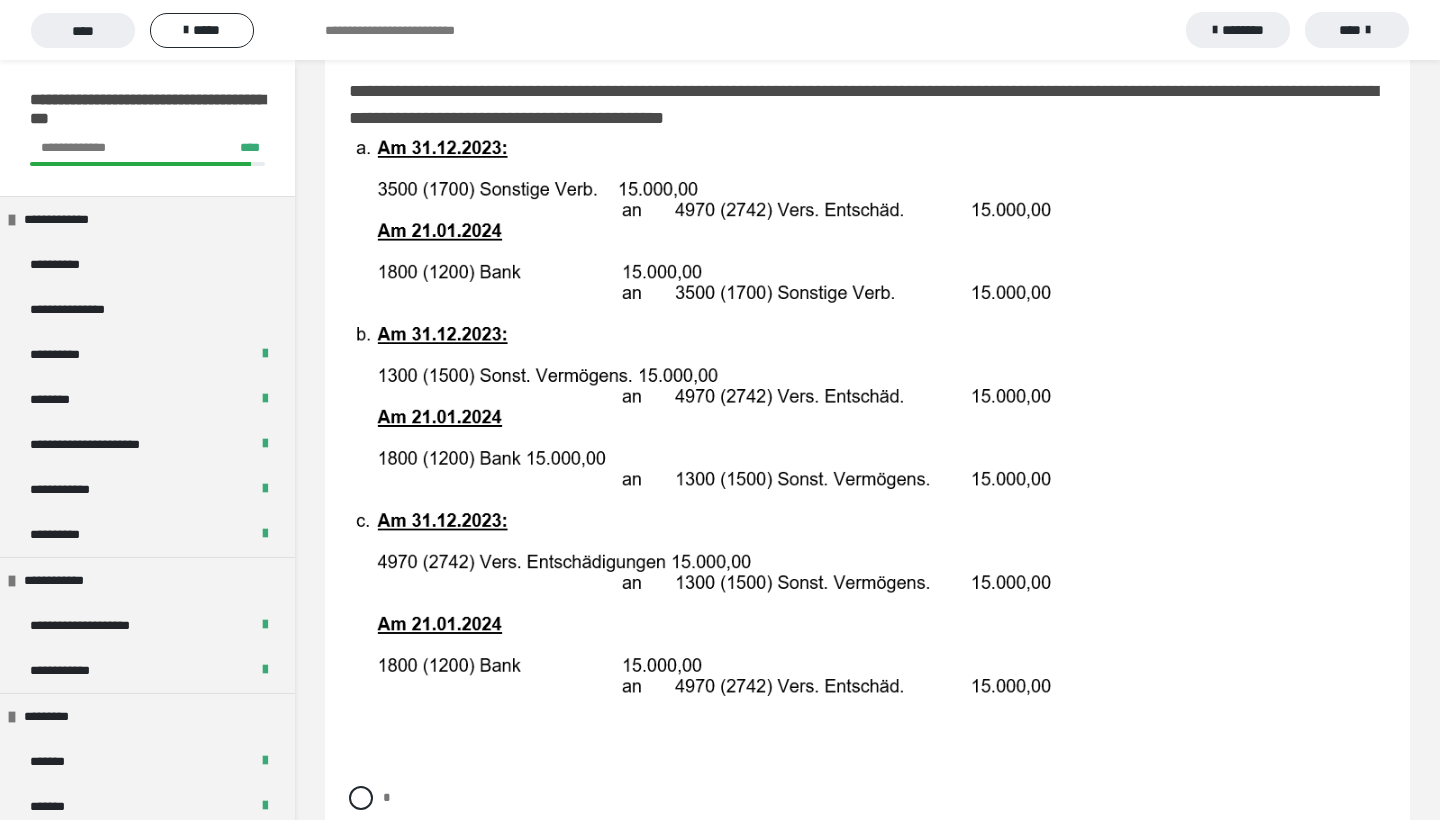 click at bounding box center (712, 425) 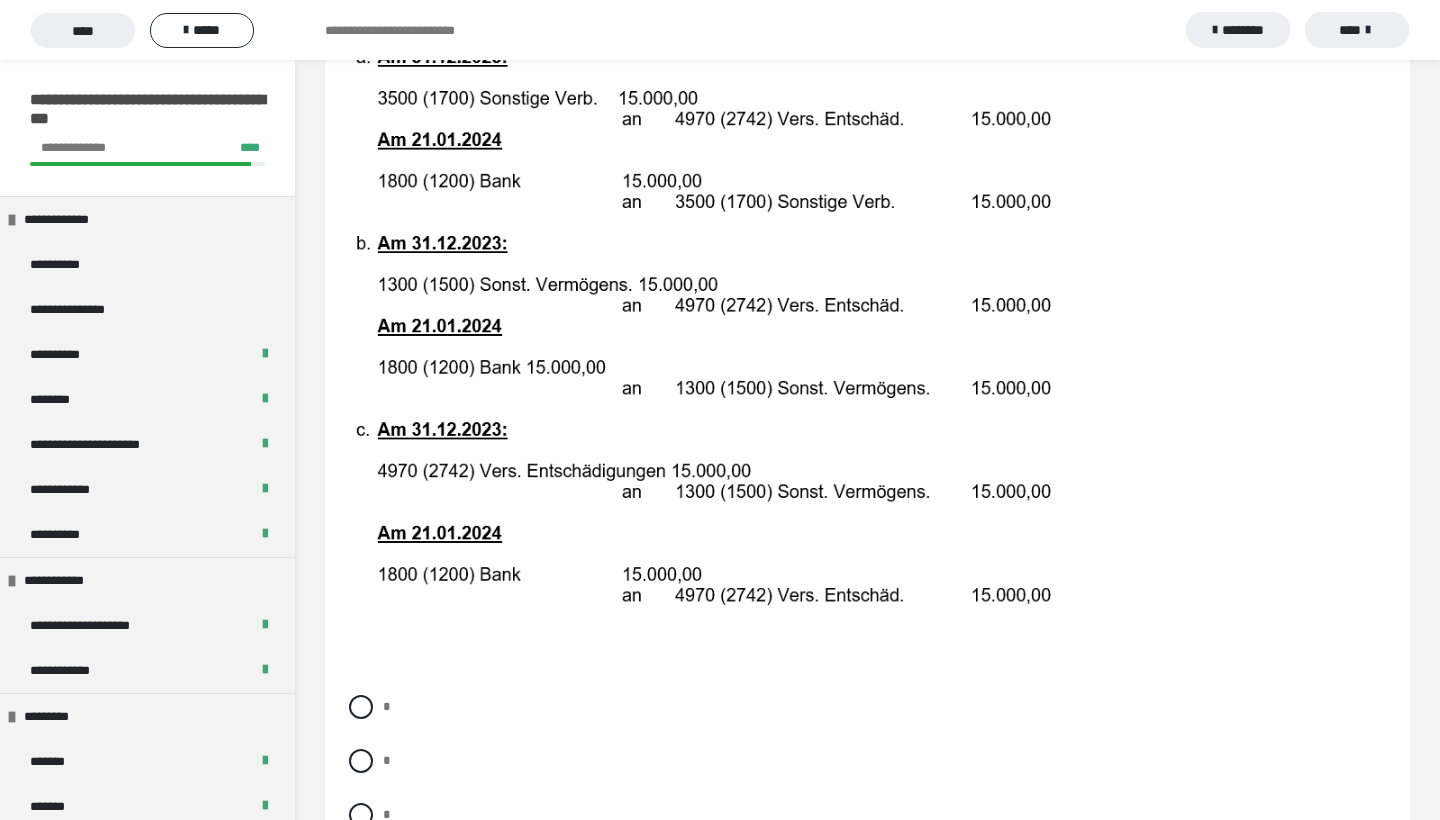 scroll, scrollTop: 1984, scrollLeft: 0, axis: vertical 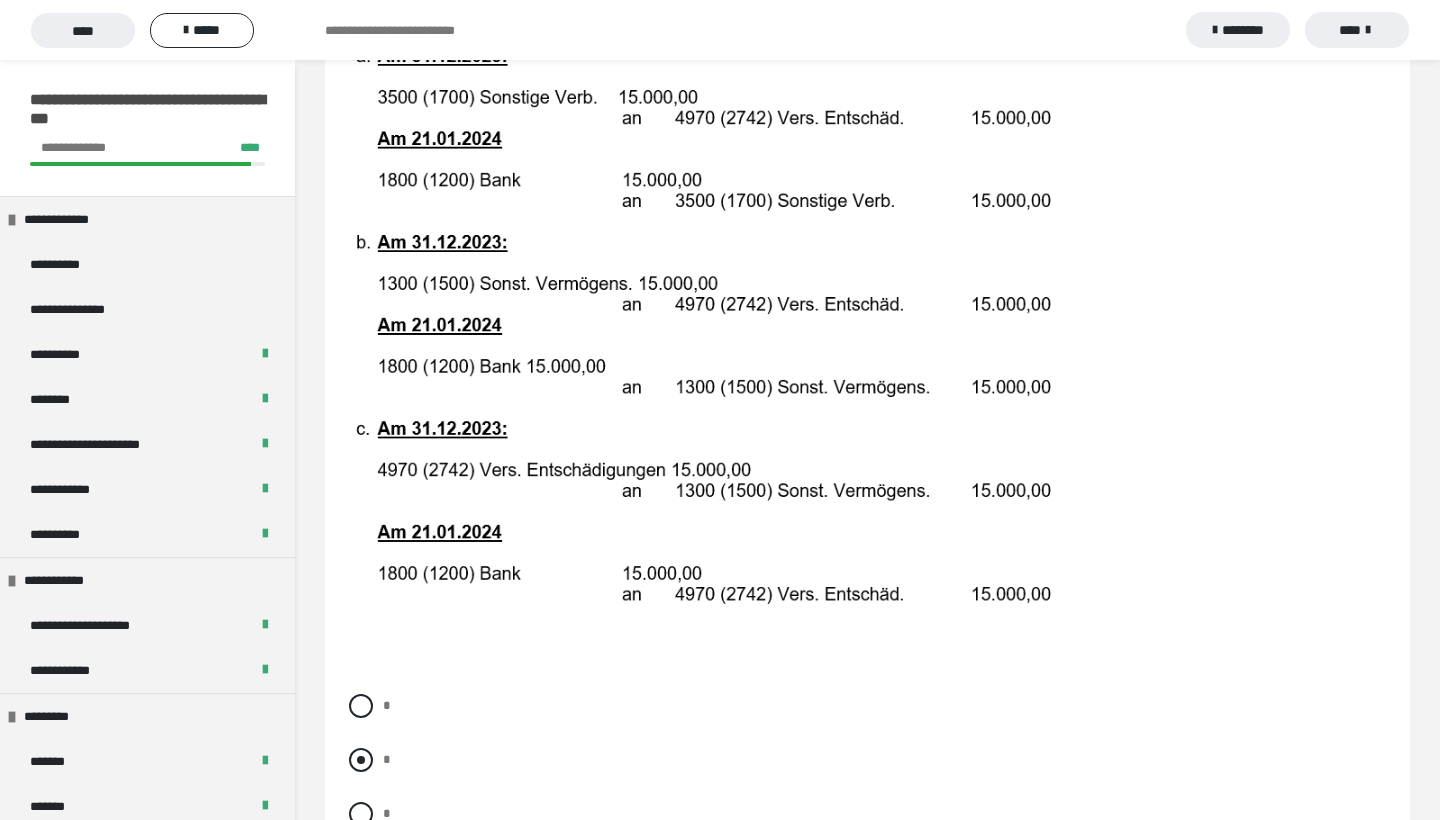 click at bounding box center (361, 760) 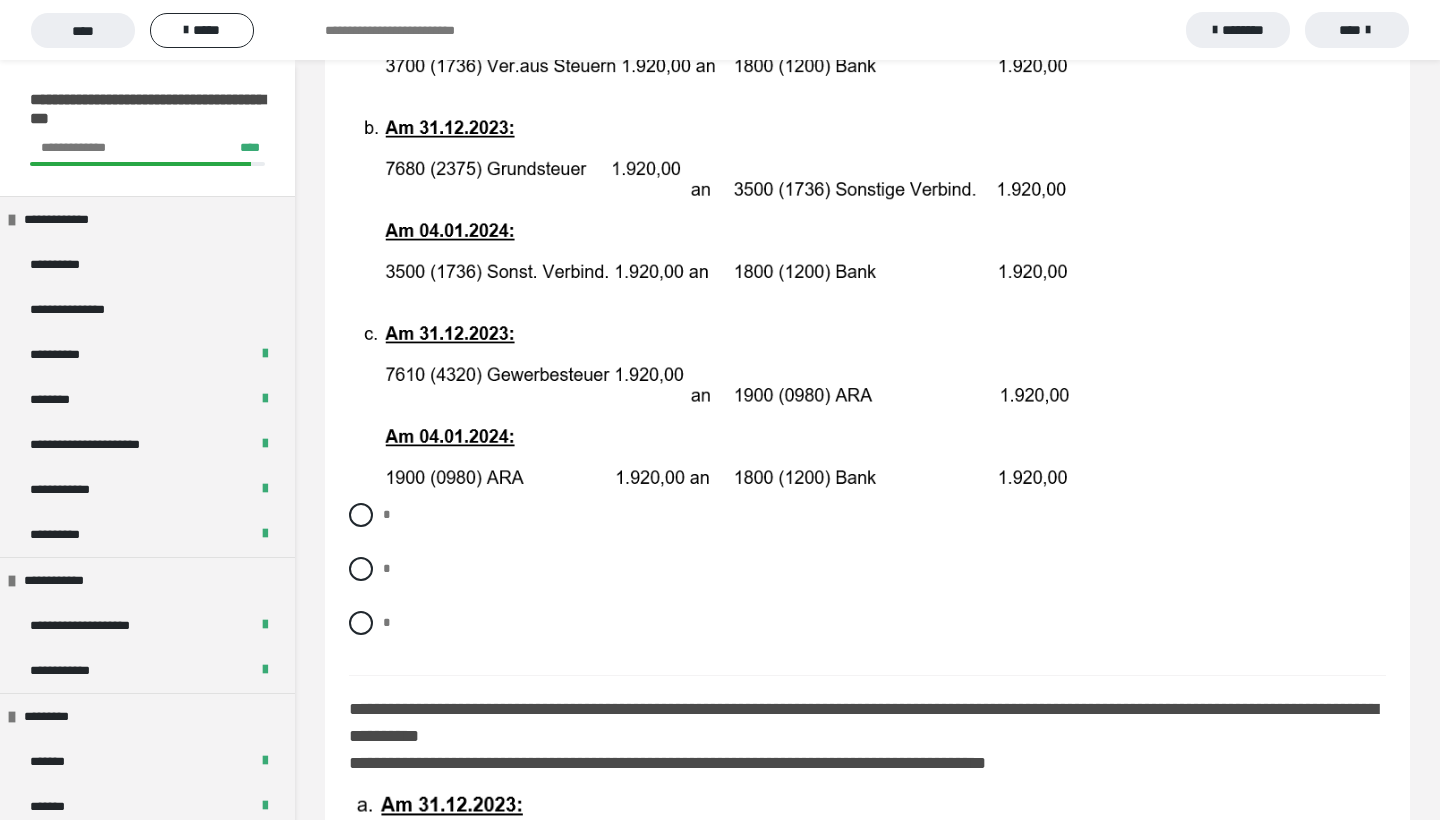 scroll, scrollTop: 3028, scrollLeft: 0, axis: vertical 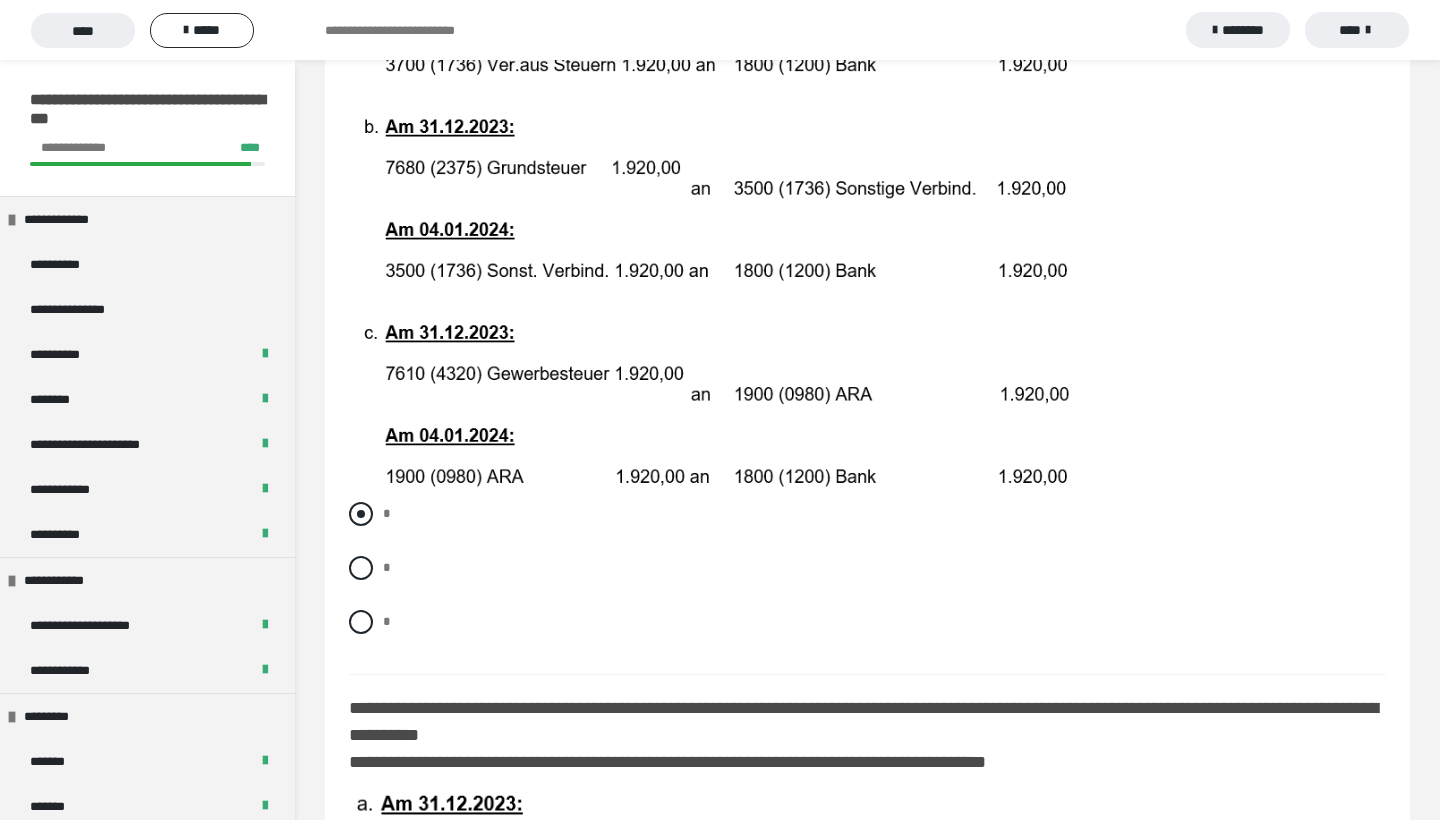 click at bounding box center [361, 514] 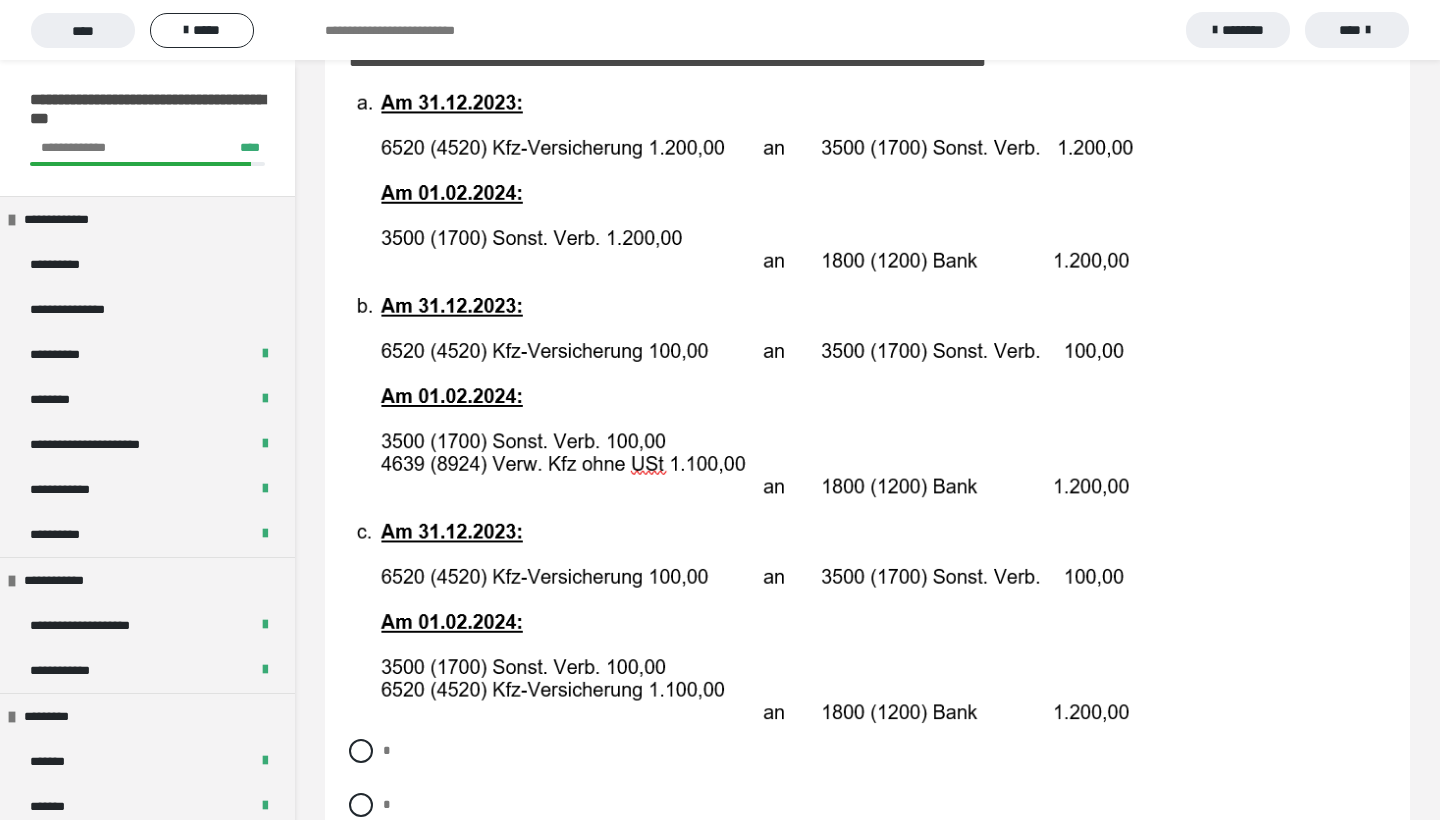 scroll, scrollTop: 3726, scrollLeft: 0, axis: vertical 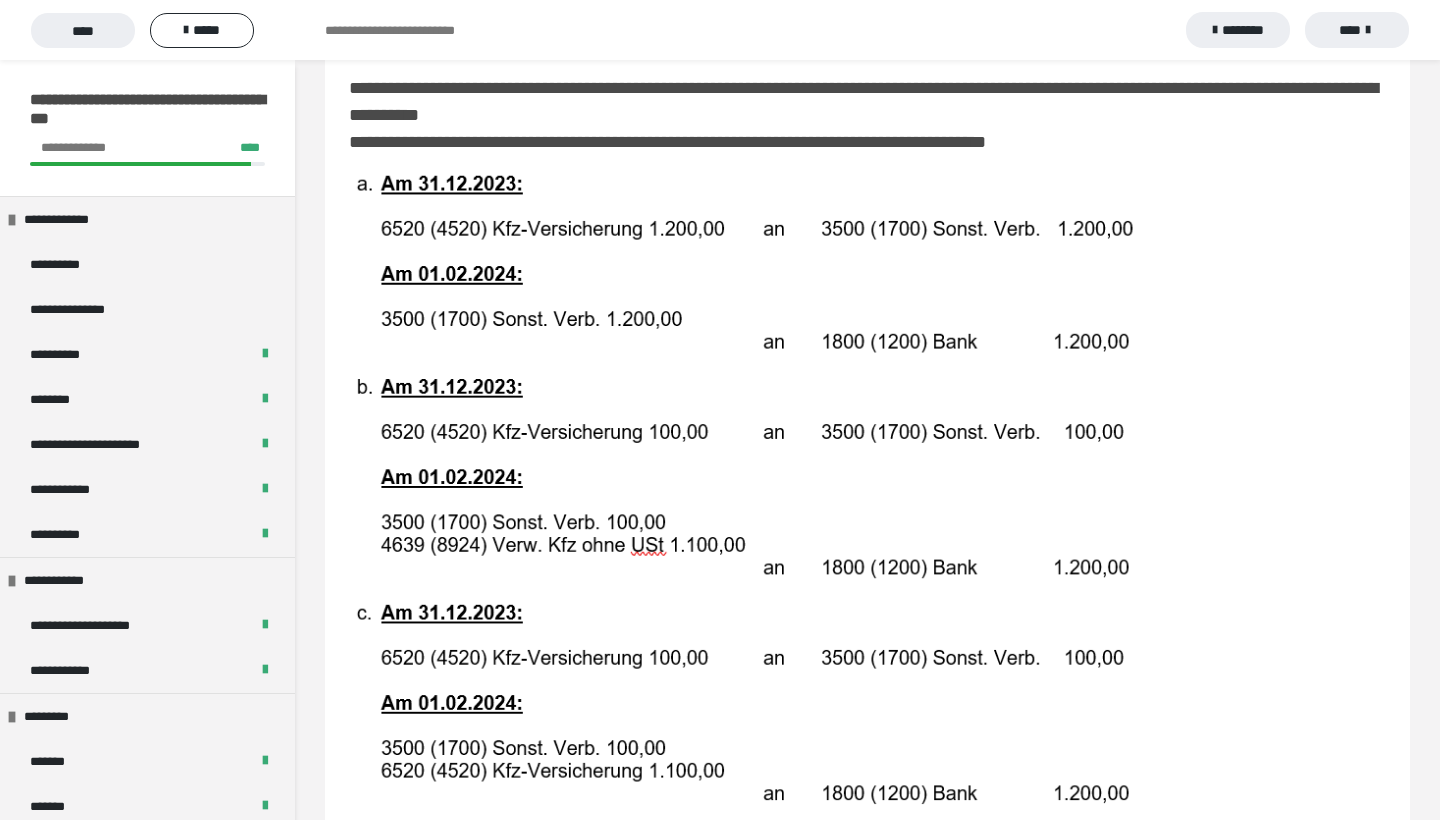 drag, startPoint x: 379, startPoint y: 539, endPoint x: 458, endPoint y: 589, distance: 93.49332 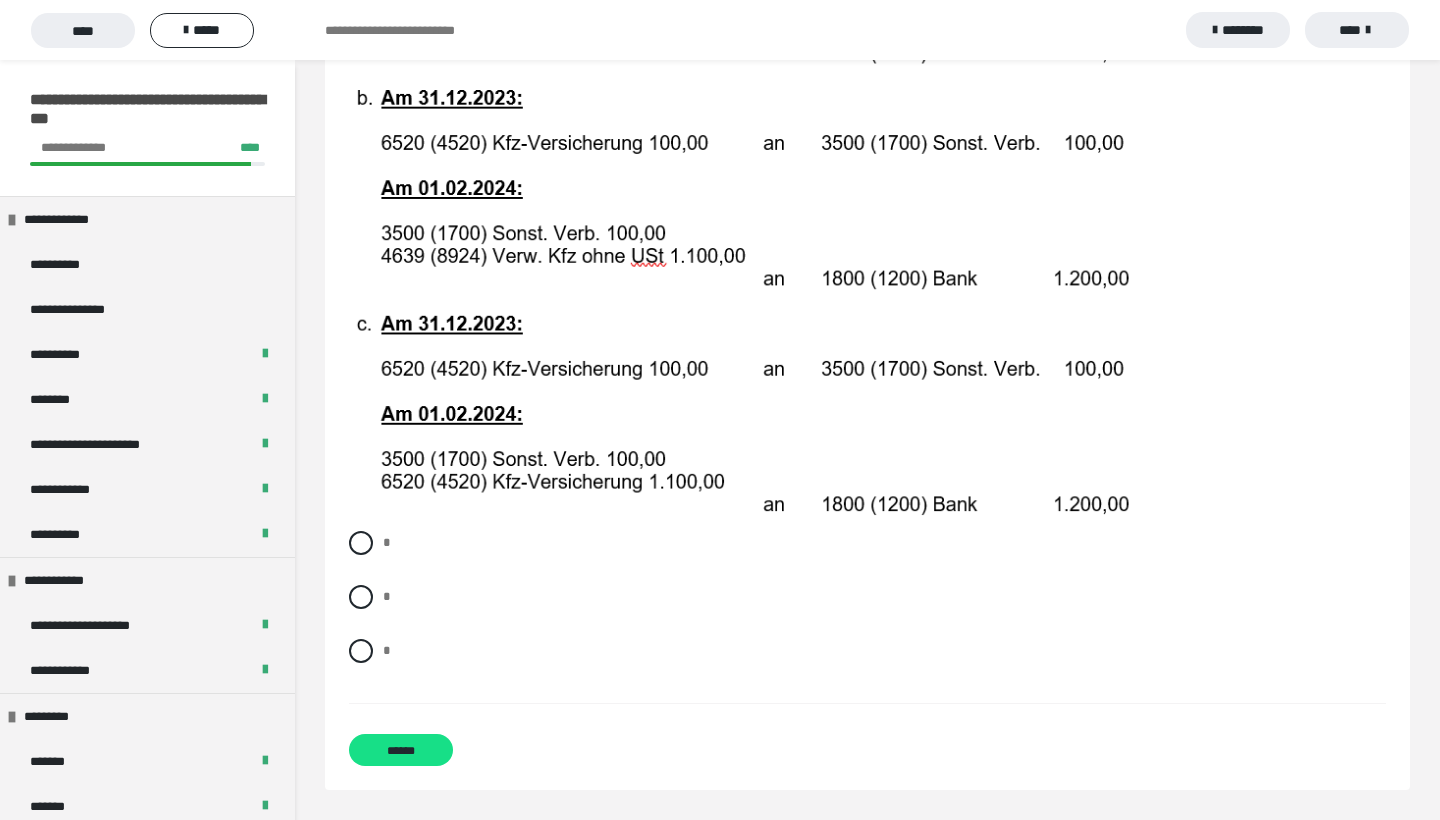 scroll, scrollTop: 3955, scrollLeft: 0, axis: vertical 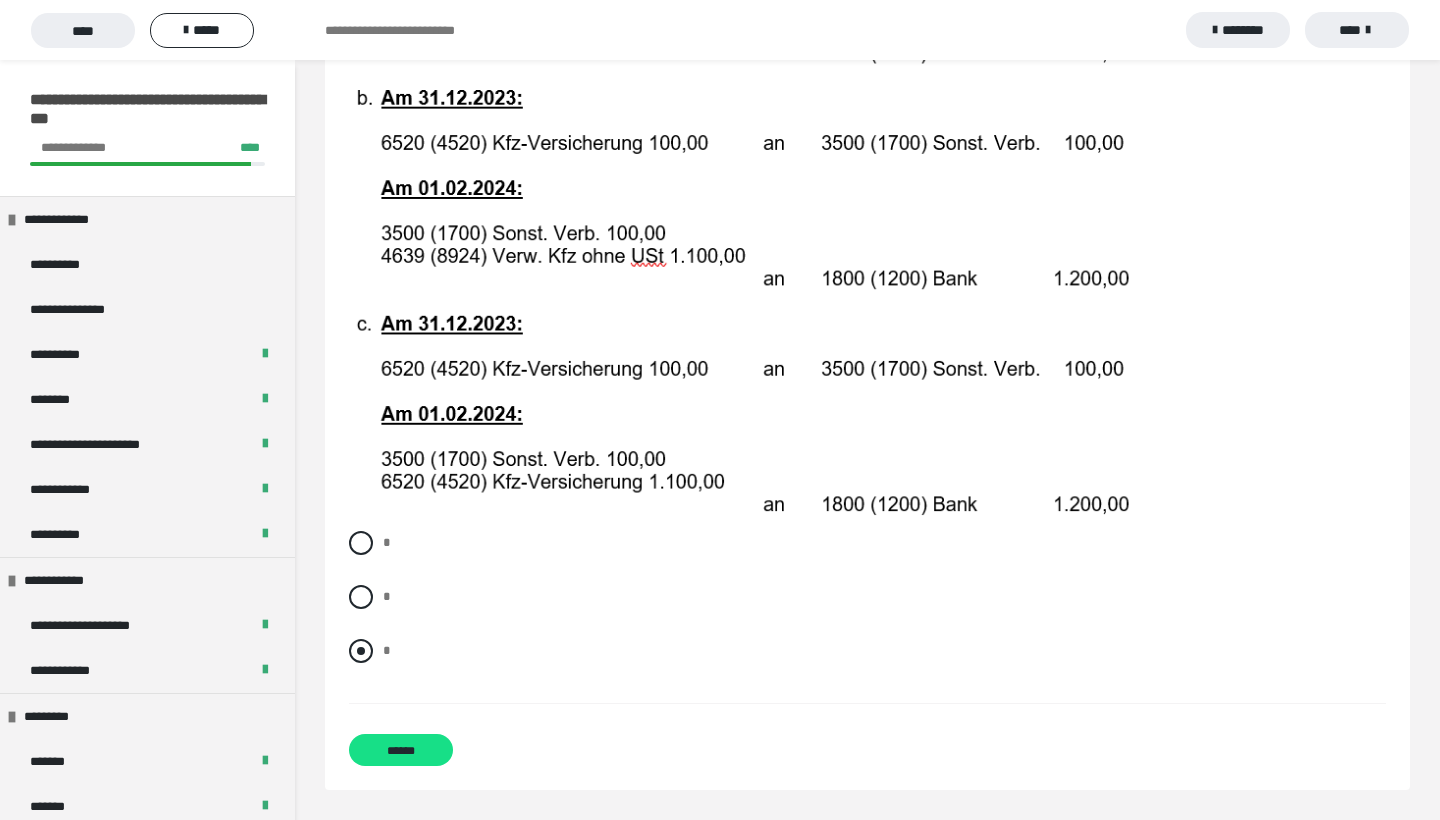 click at bounding box center (361, 651) 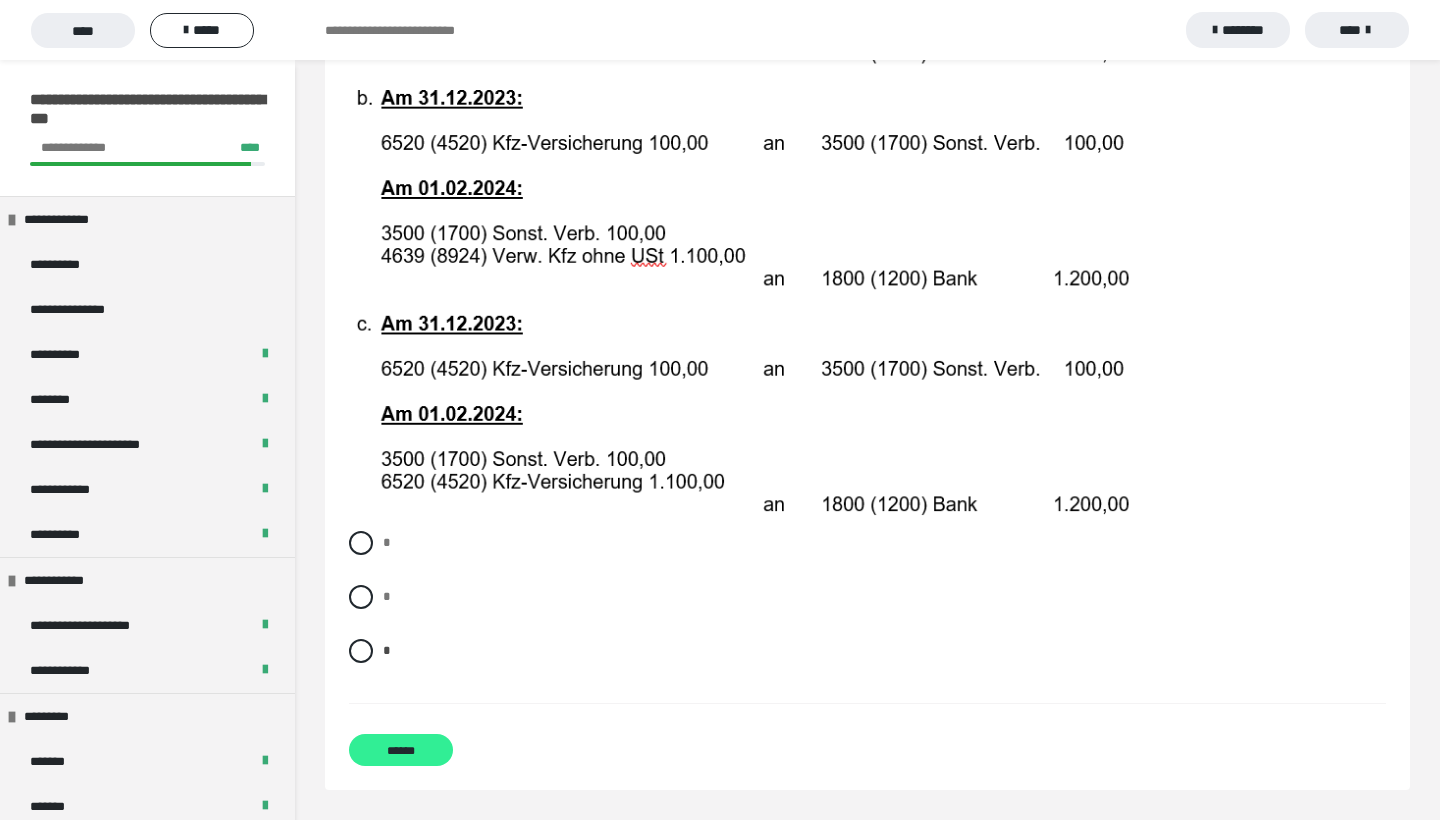 click on "******" at bounding box center (401, 750) 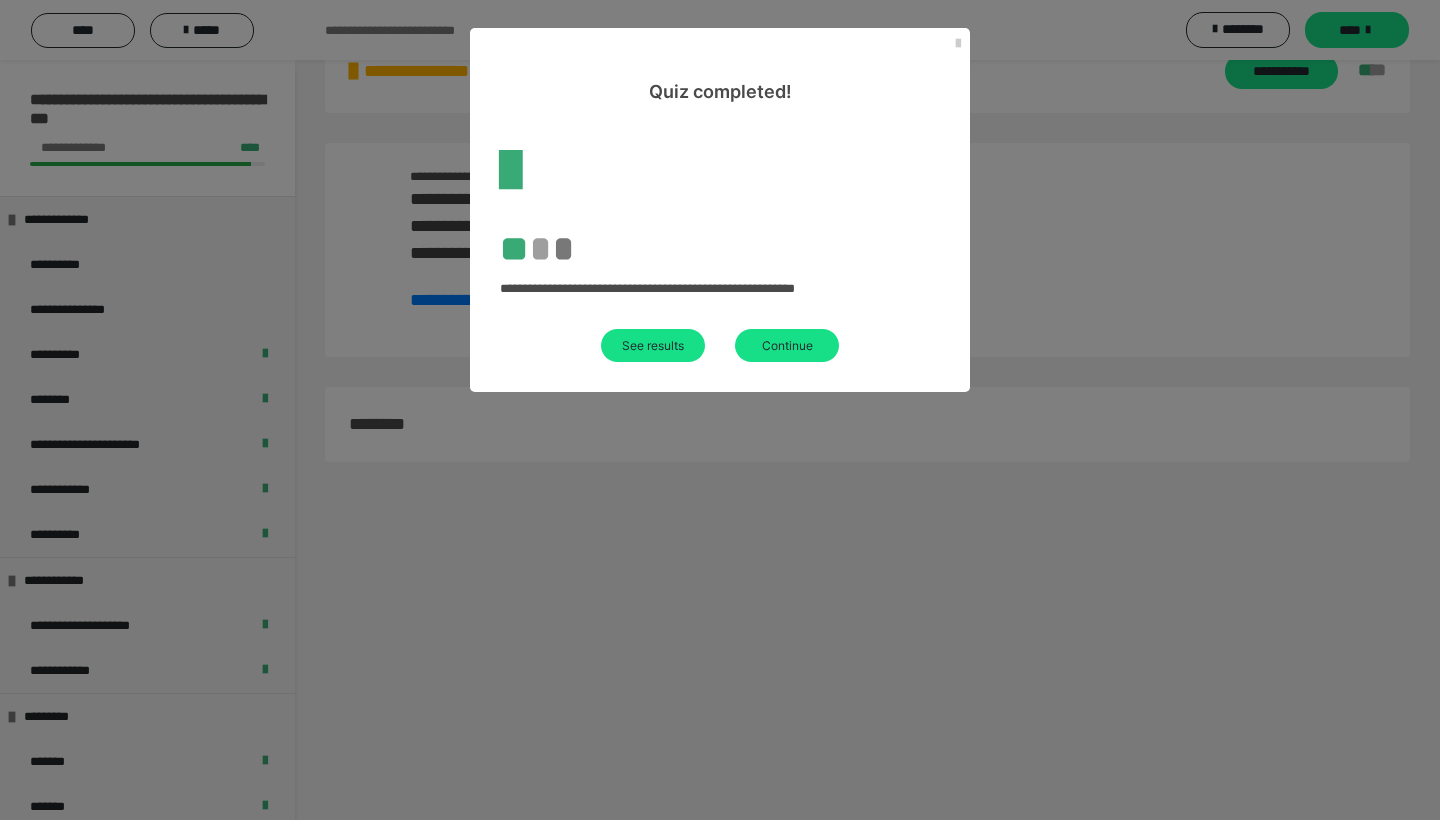 scroll, scrollTop: 60, scrollLeft: 0, axis: vertical 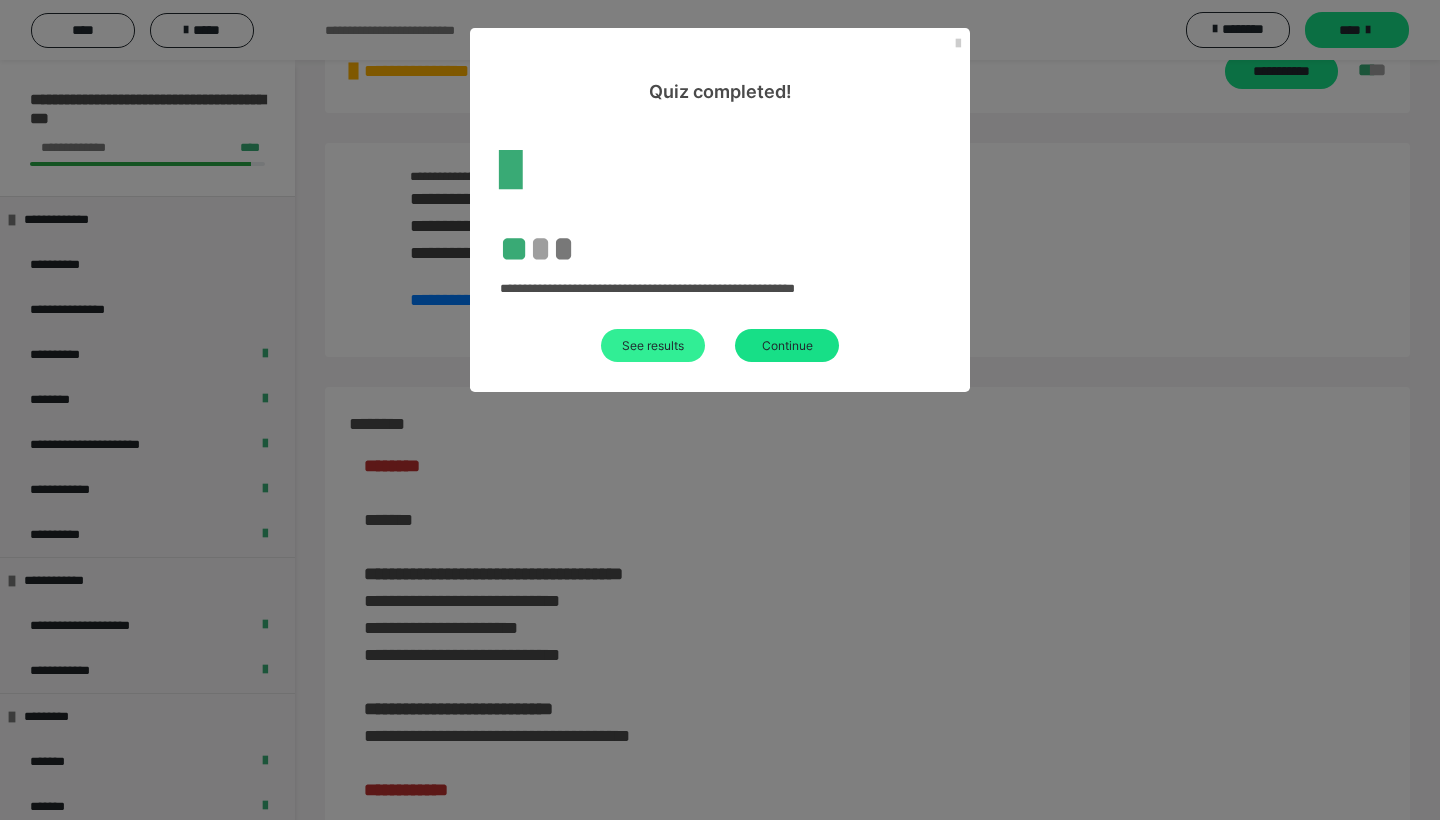 click on "See results" at bounding box center (653, 345) 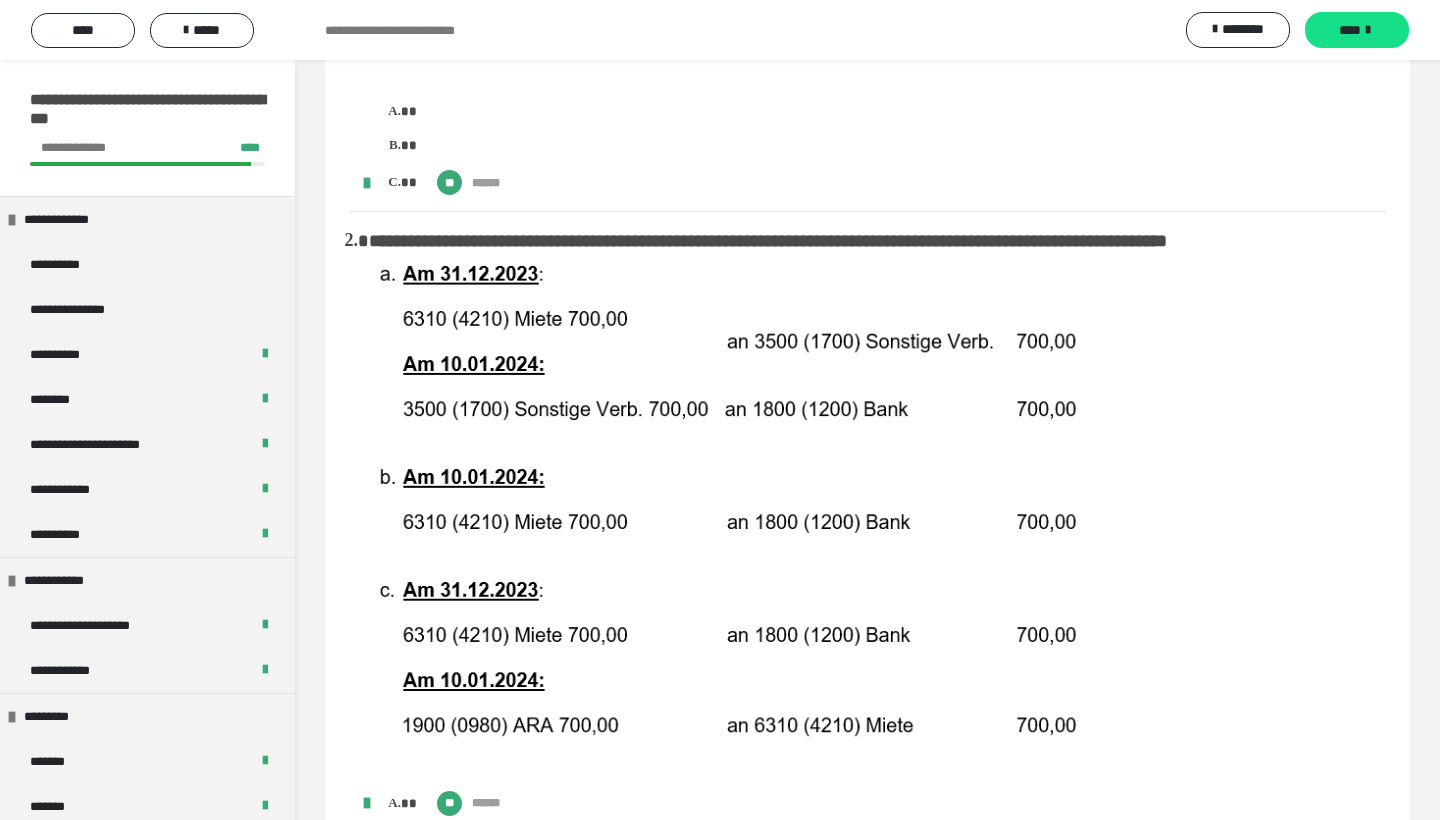 scroll, scrollTop: 768, scrollLeft: 0, axis: vertical 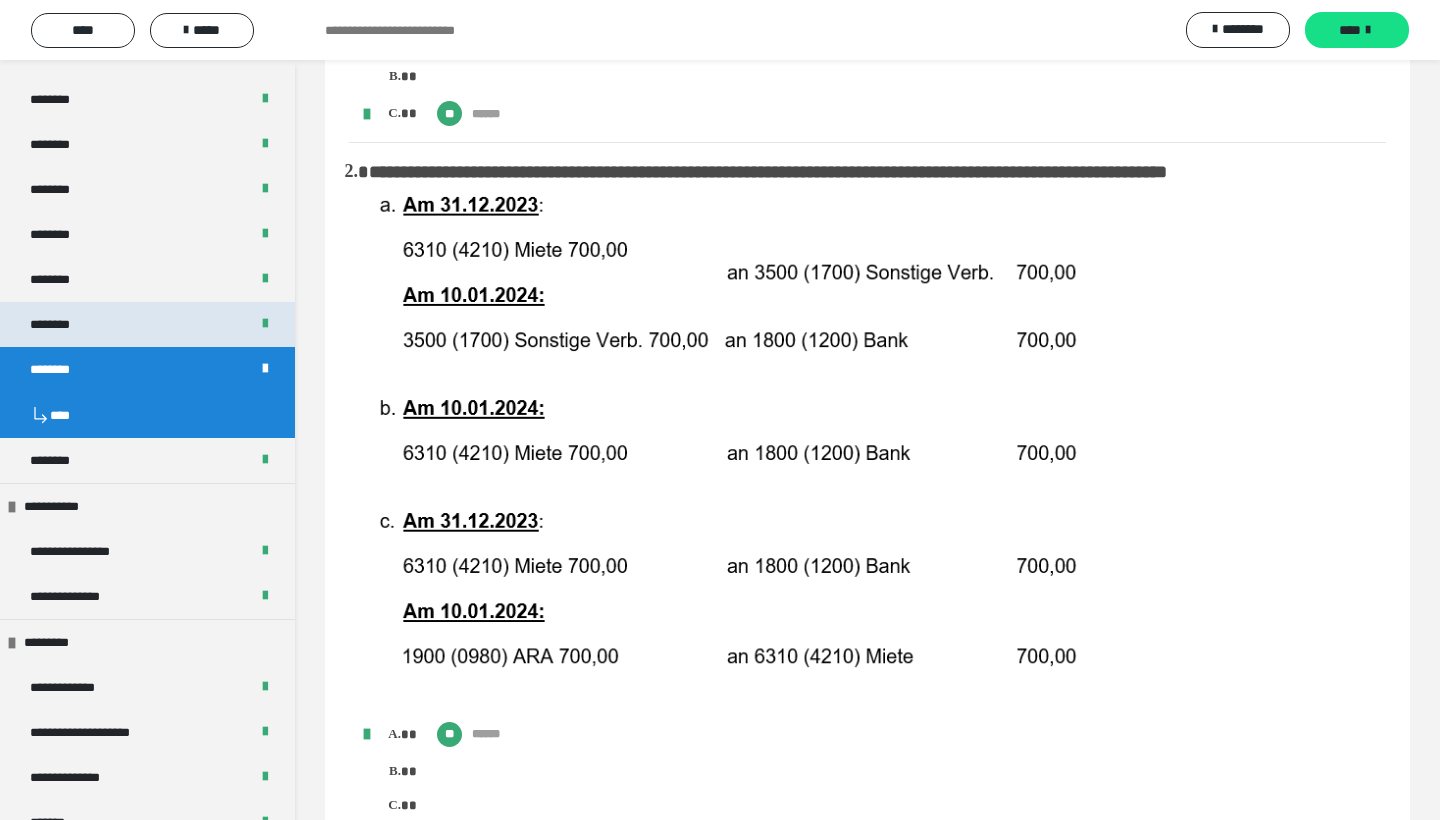 click on "********" at bounding box center (61, 324) 